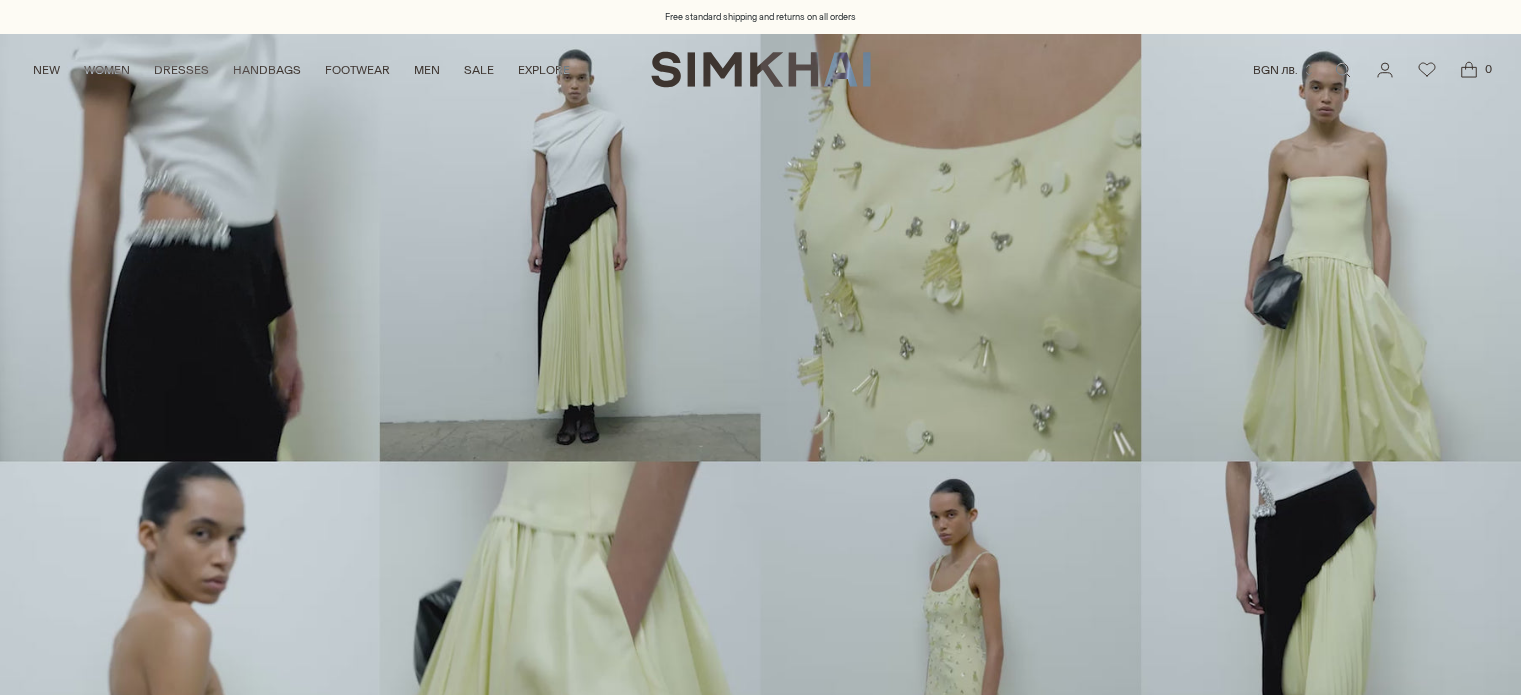 scroll, scrollTop: 0, scrollLeft: 0, axis: both 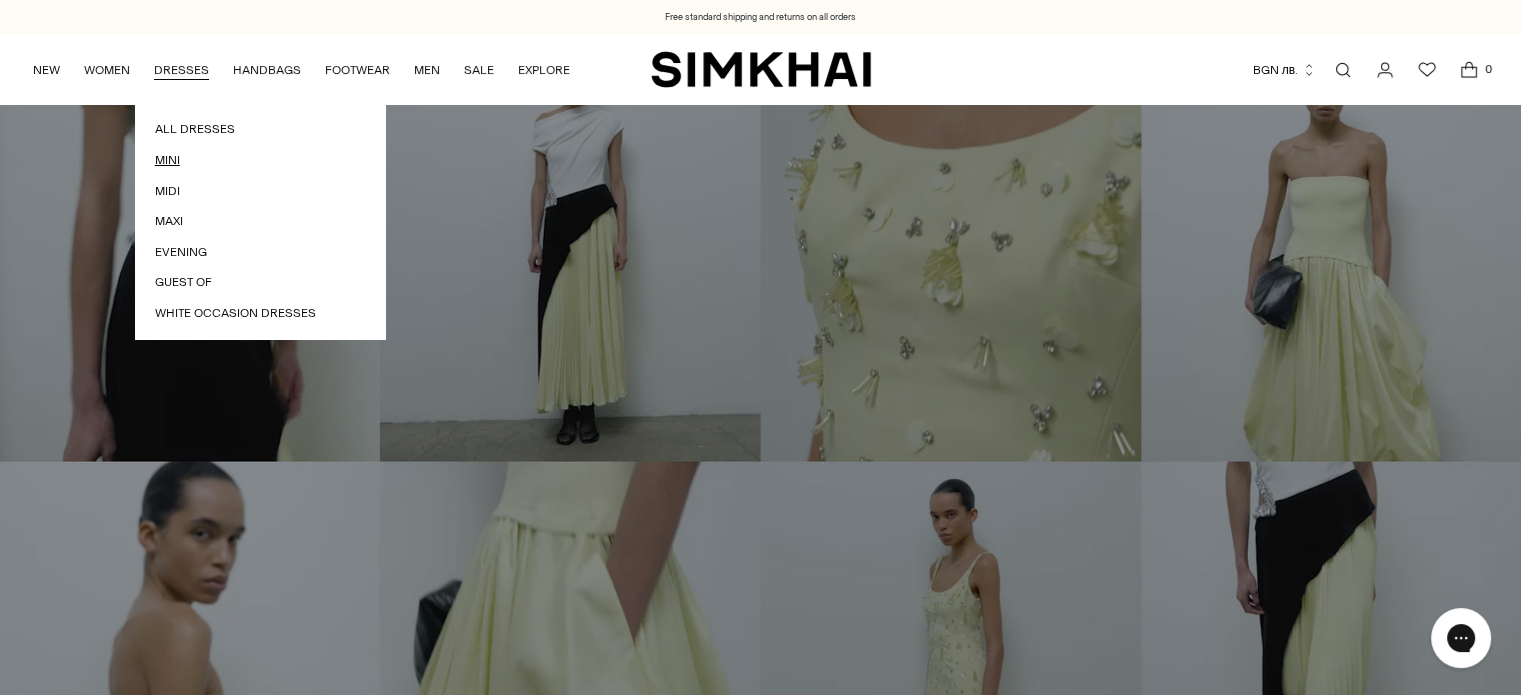 click on "Mini" at bounding box center (260, 160) 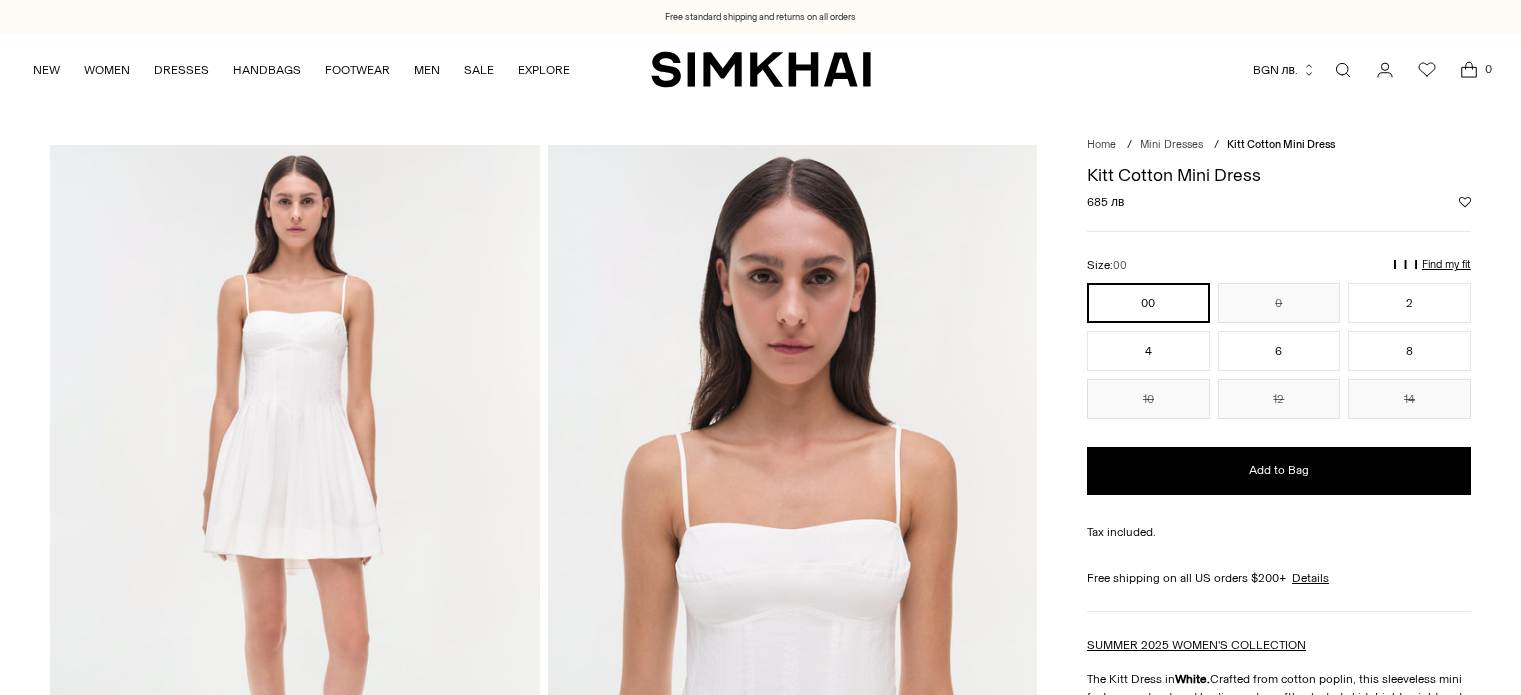 scroll, scrollTop: 0, scrollLeft: 0, axis: both 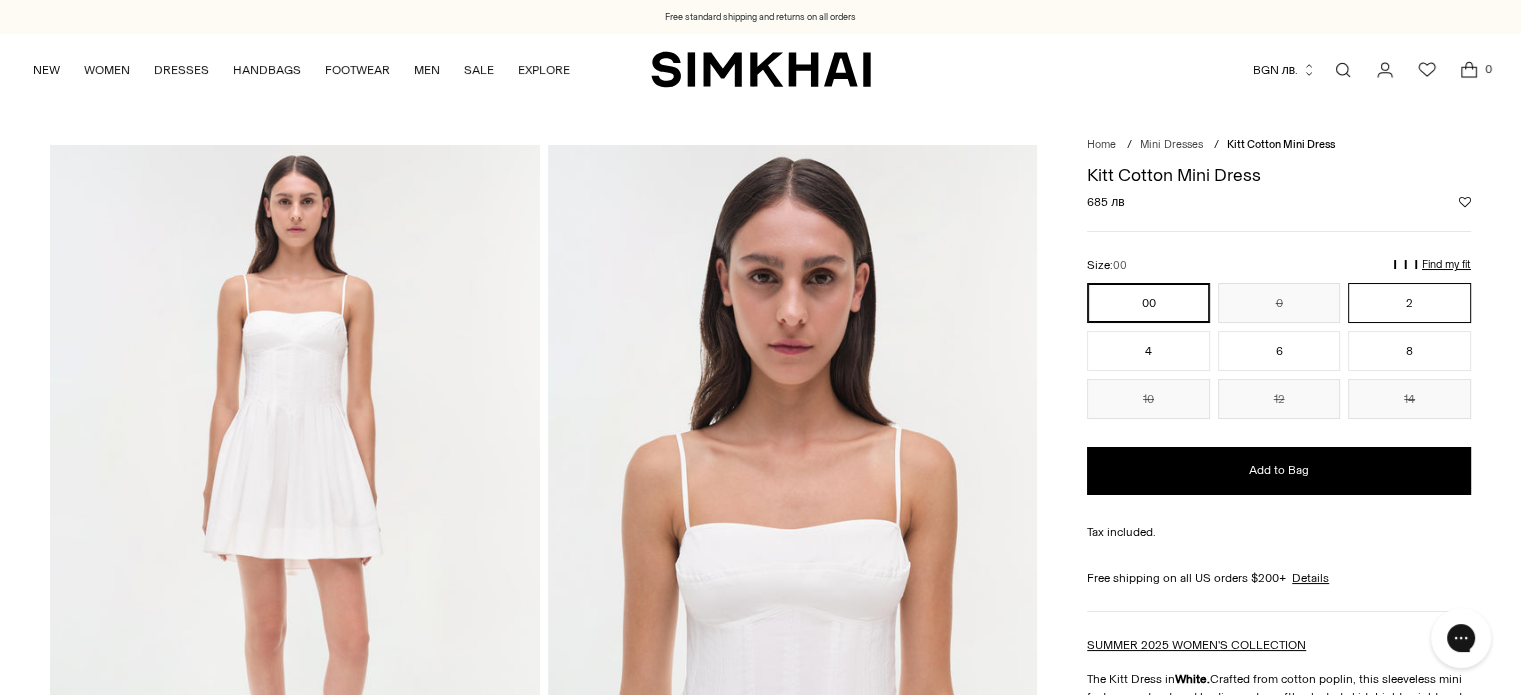 click on "2" at bounding box center [1409, 303] 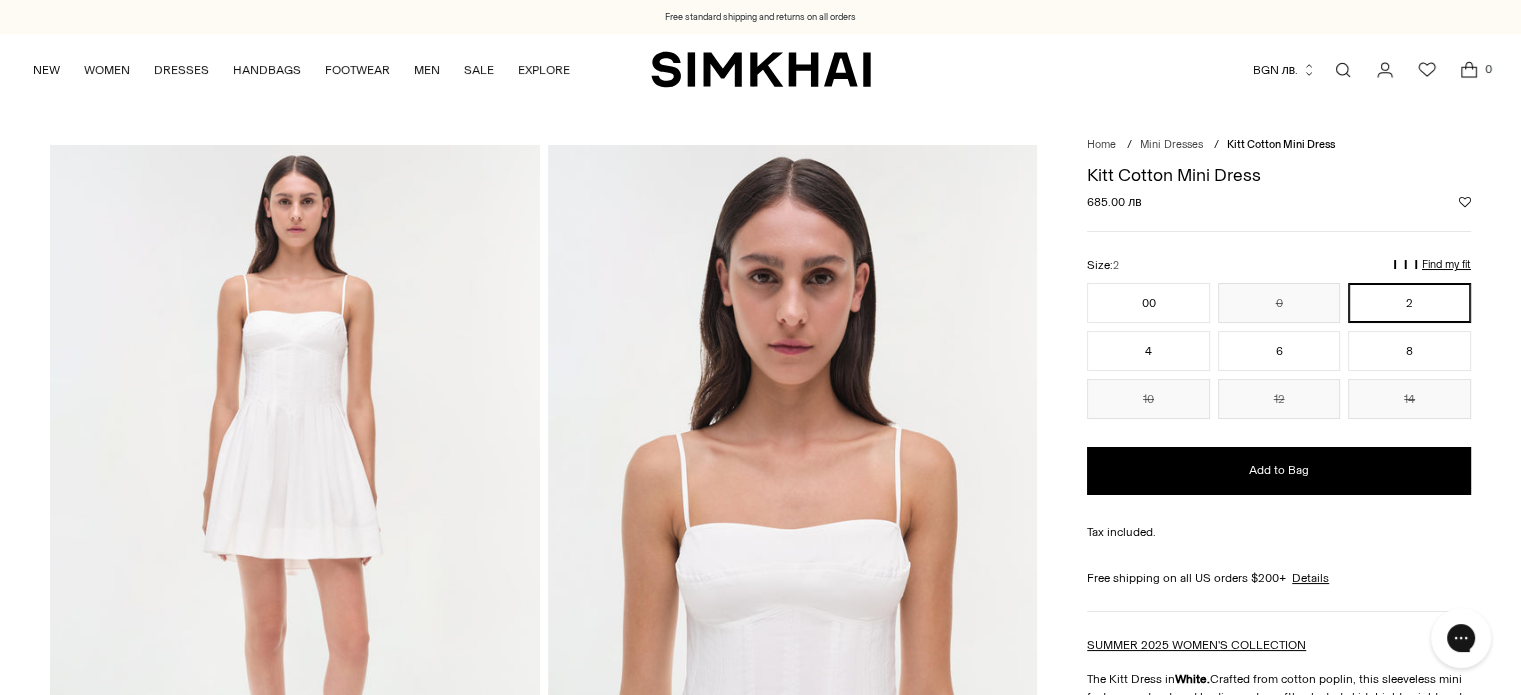 click on "Find my fit" at bounding box center [1200, 273] 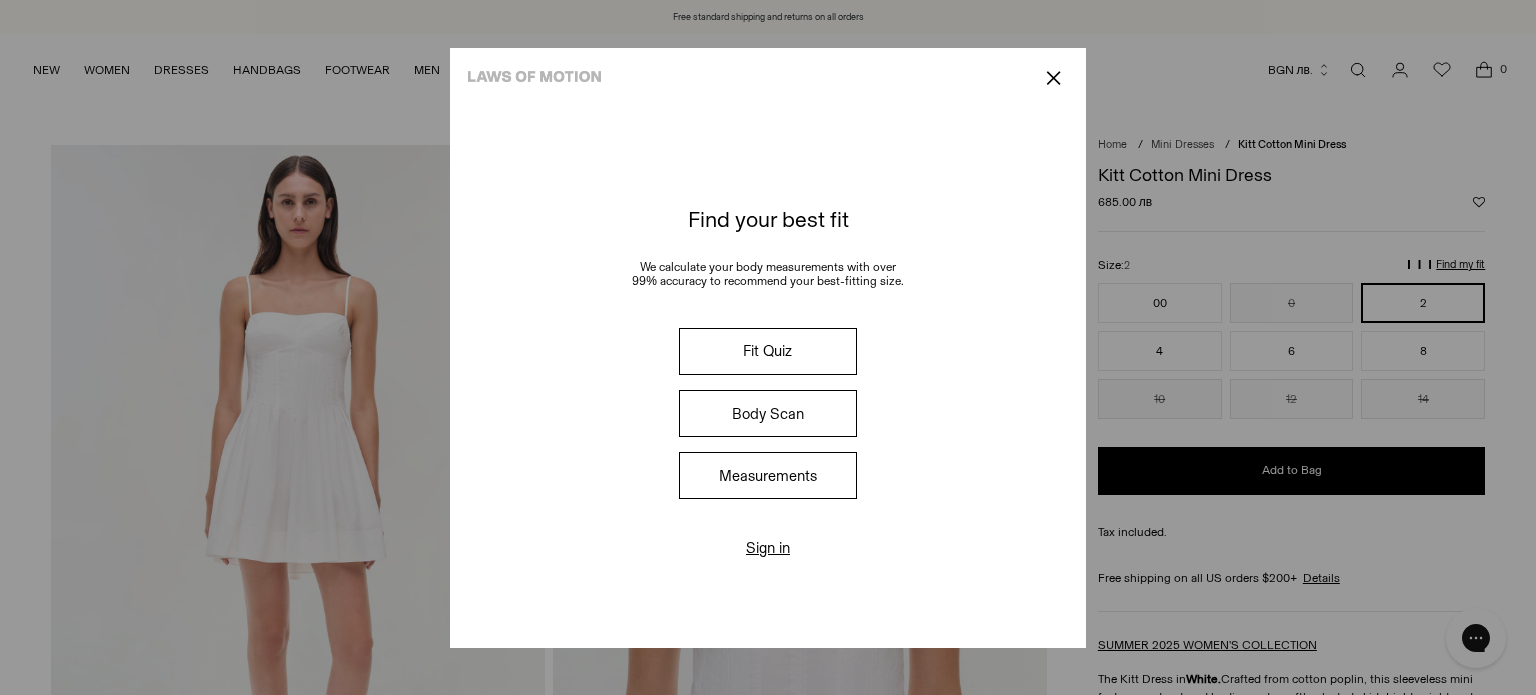 click on "Fit Quiz" at bounding box center (768, 351) 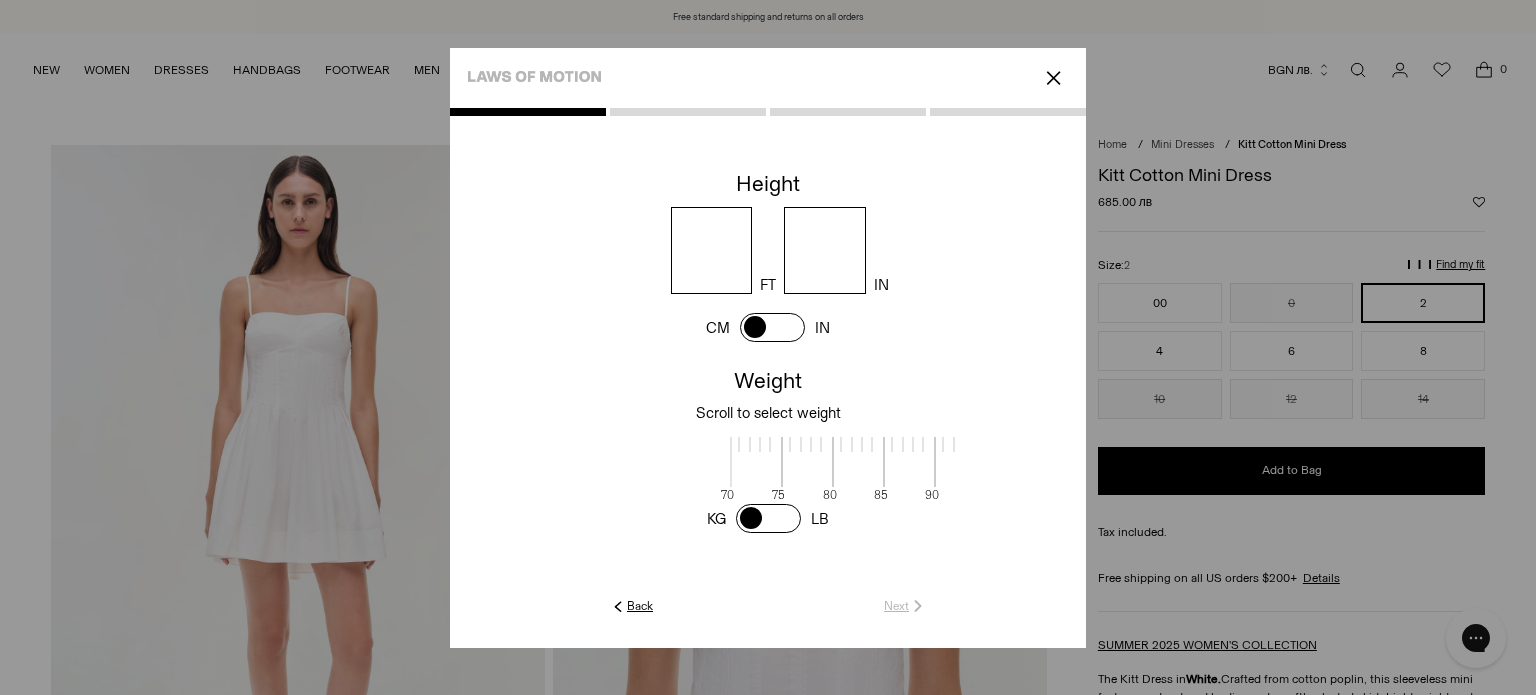 scroll, scrollTop: 0, scrollLeft: 650, axis: horizontal 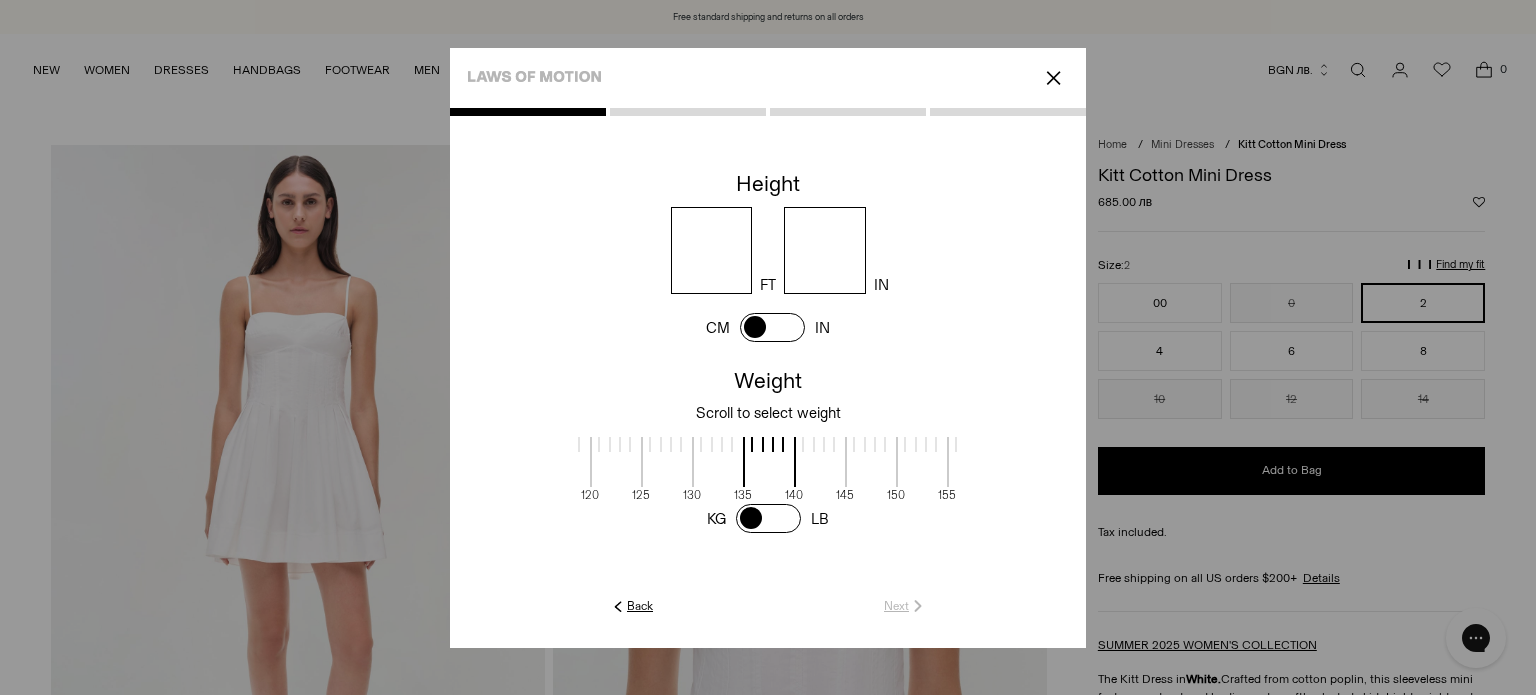 click at bounding box center (772, 327) 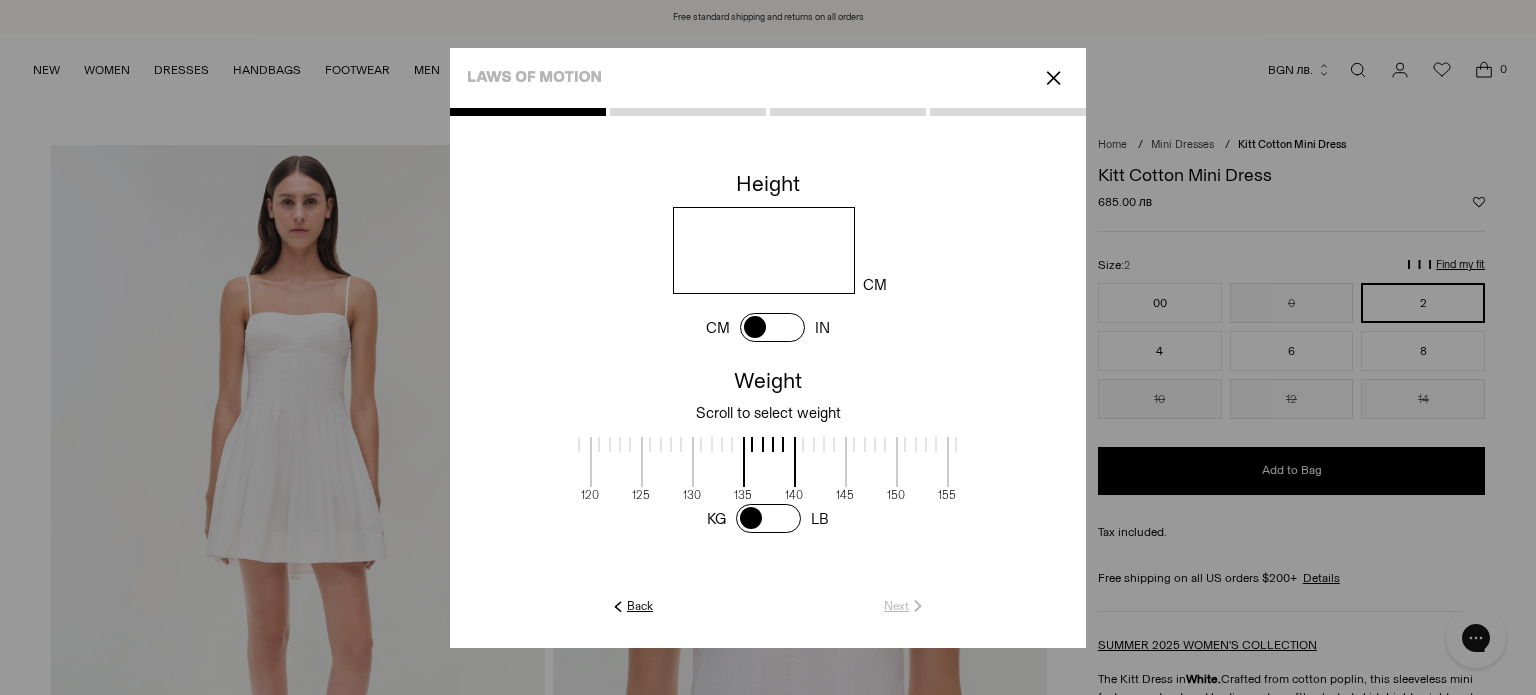 click at bounding box center (763, 250) 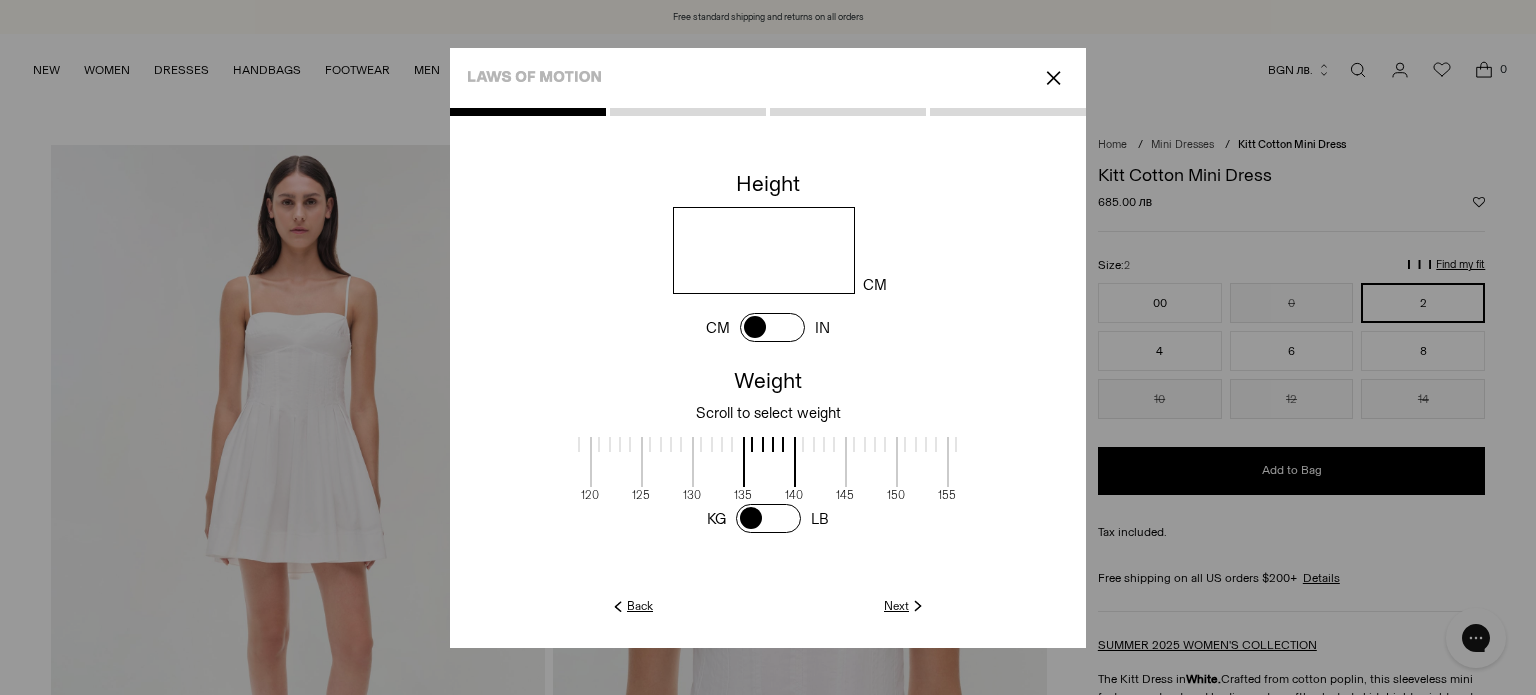type on "***" 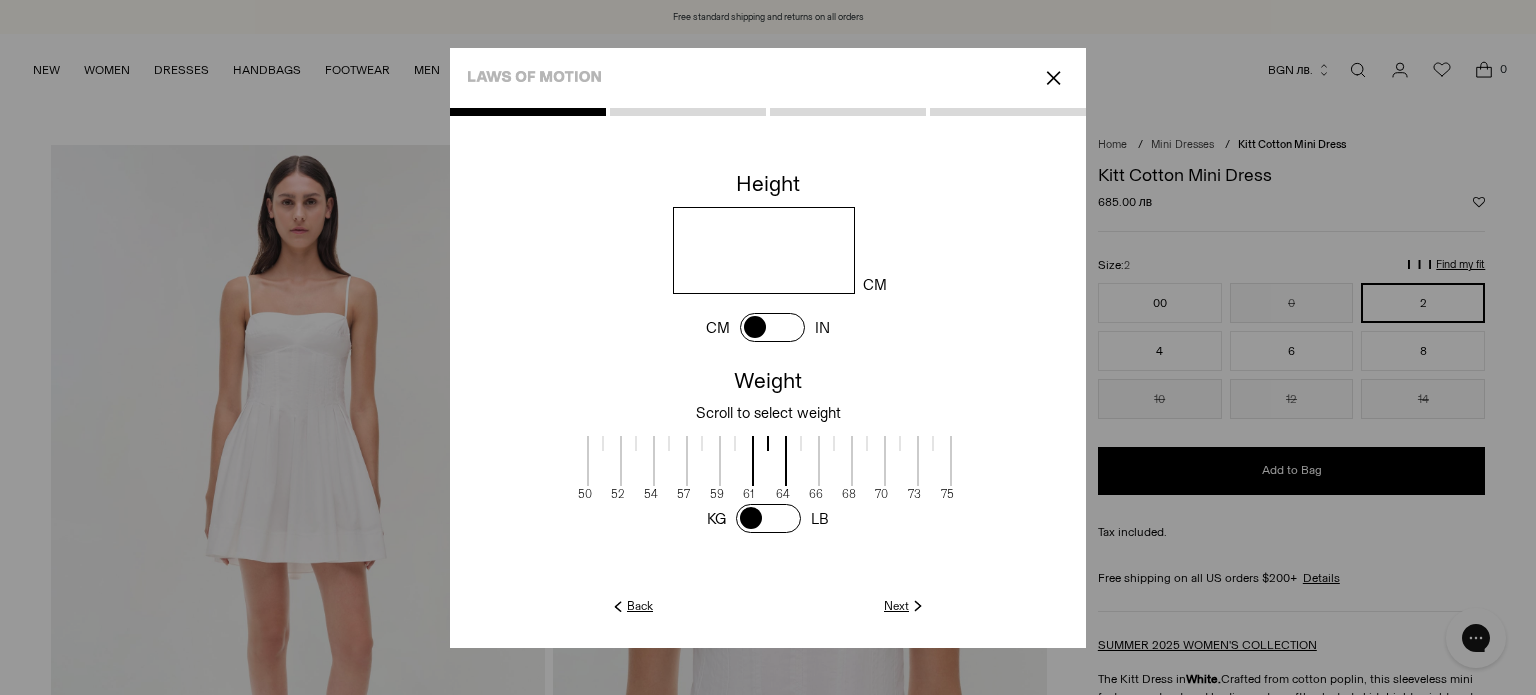 click at bounding box center (604, 461) 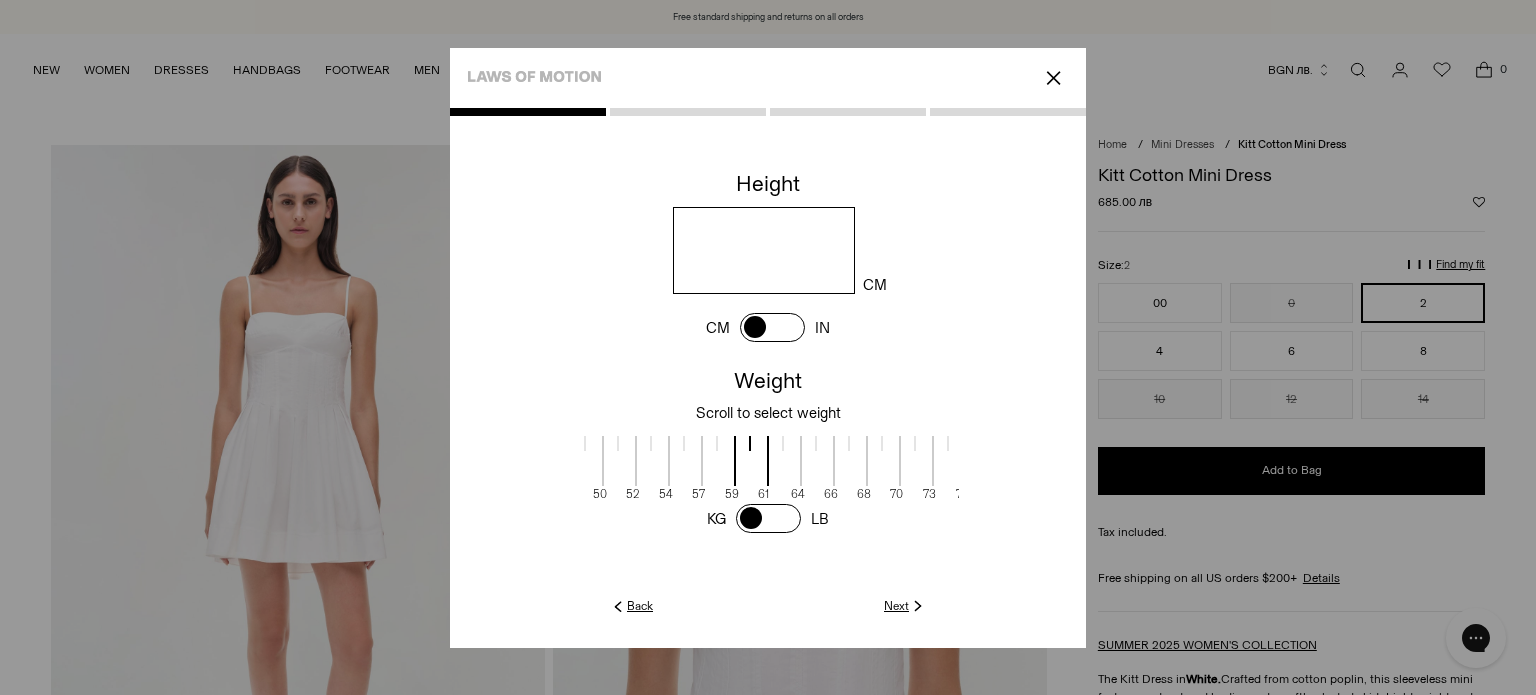 drag, startPoint x: 587, startPoint y: 483, endPoint x: 829, endPoint y: 516, distance: 244.23964 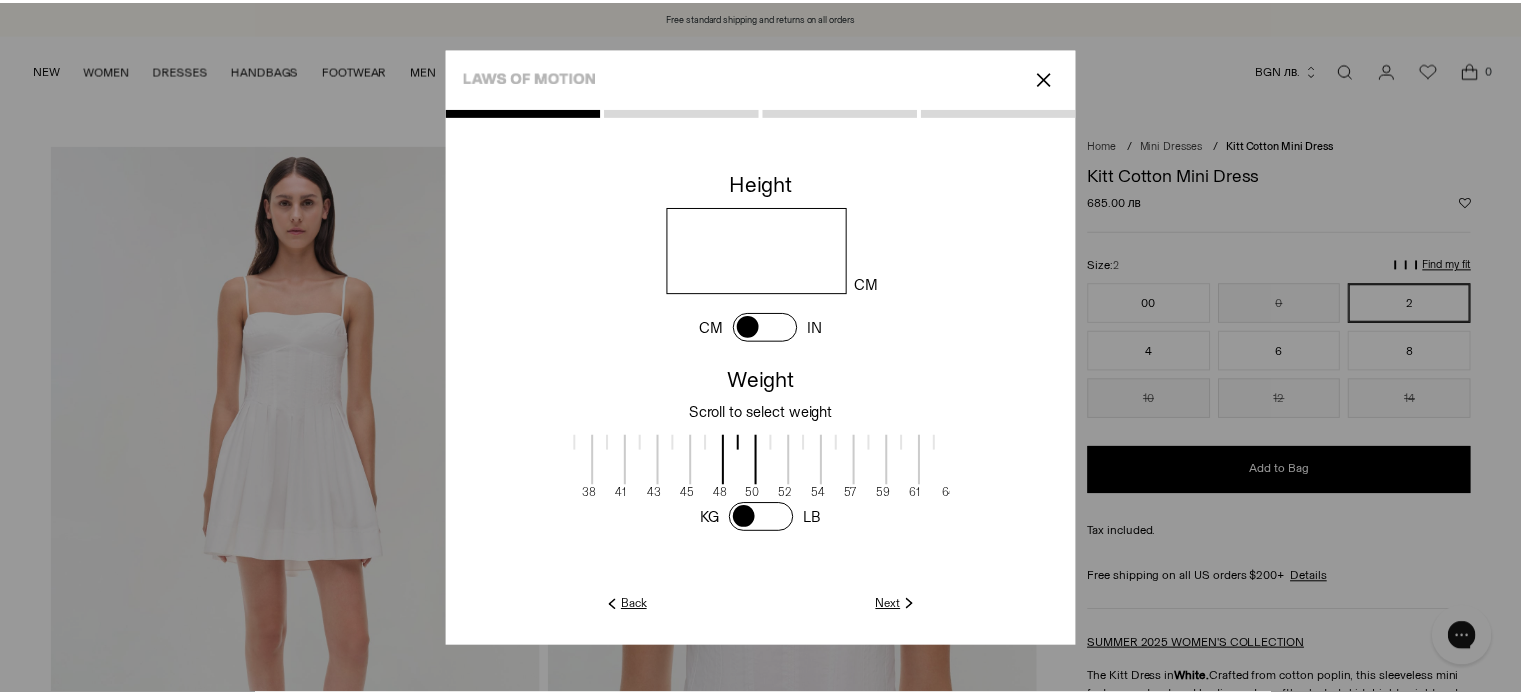scroll, scrollTop: 1, scrollLeft: 228, axis: both 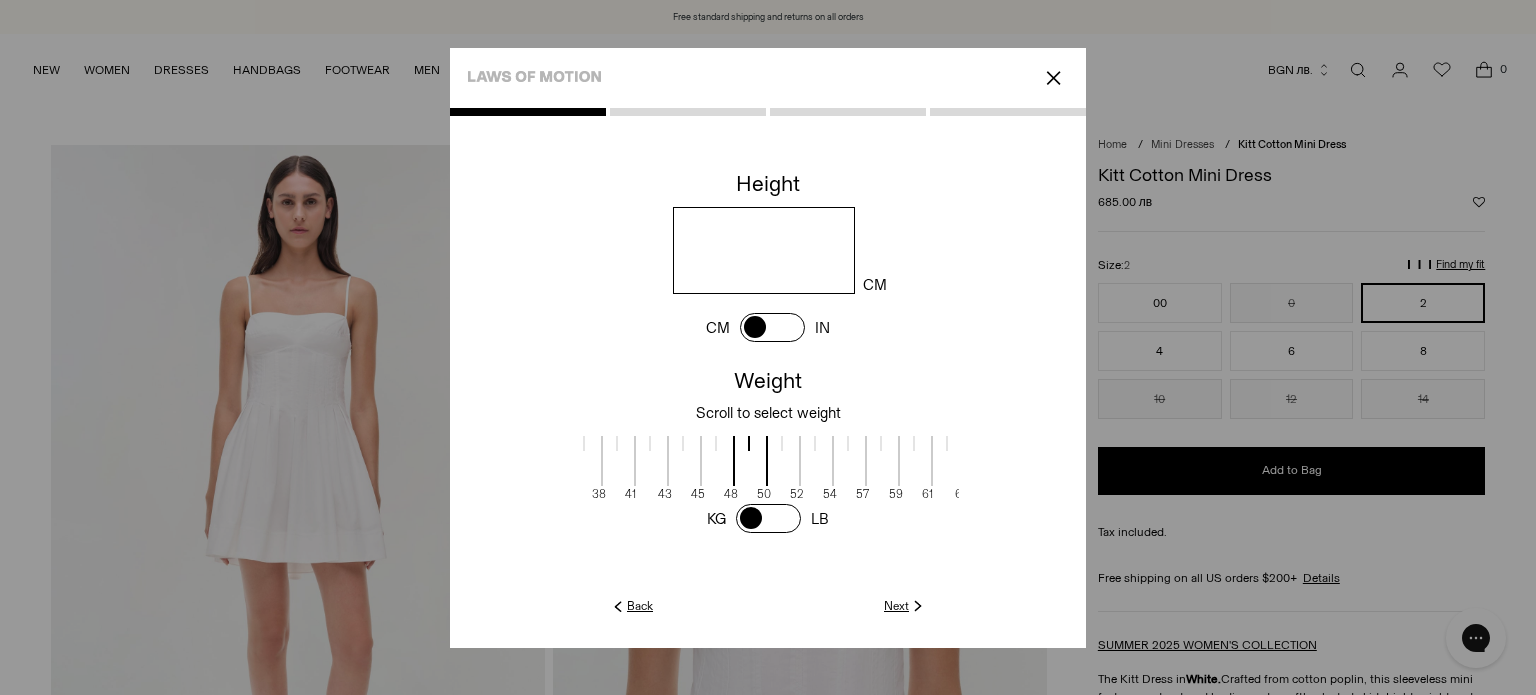 drag, startPoint x: 600, startPoint y: 491, endPoint x: 763, endPoint y: 482, distance: 163.24828 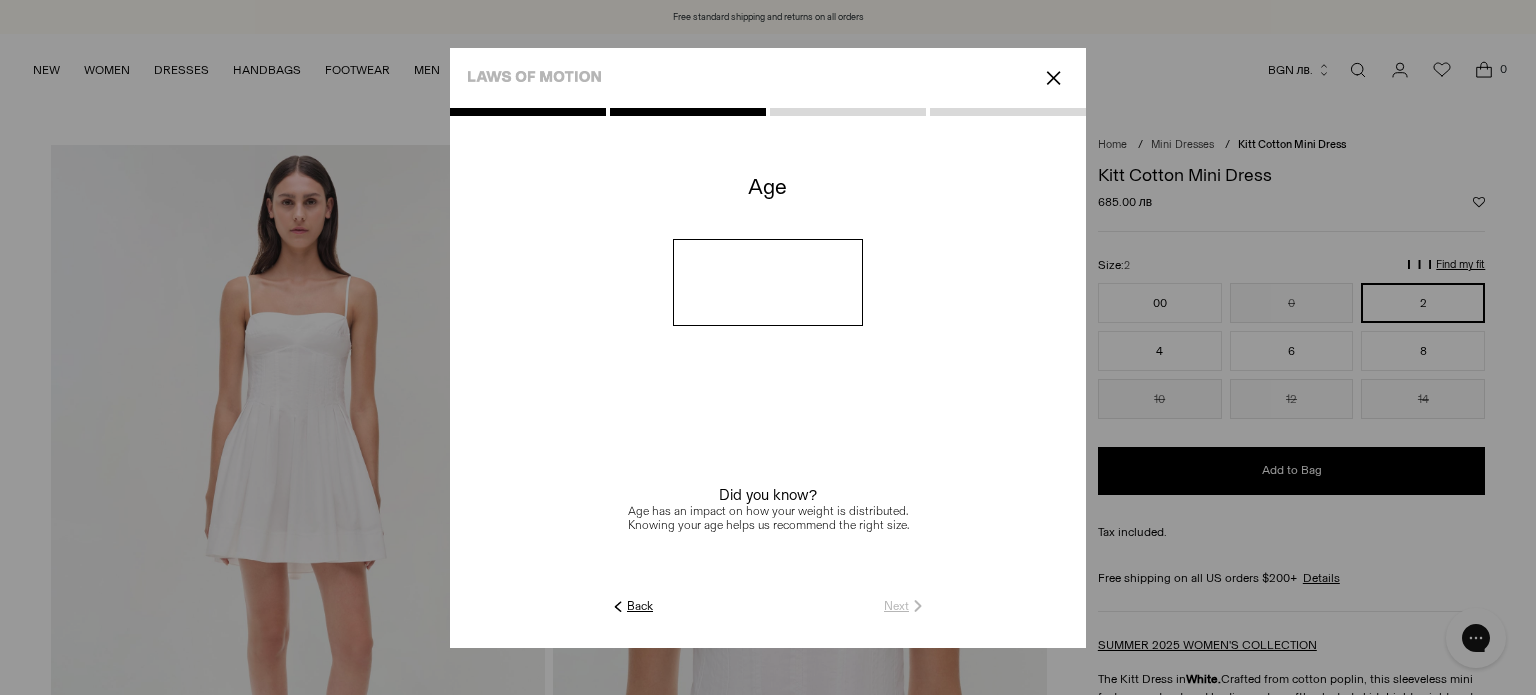 click at bounding box center [768, 282] 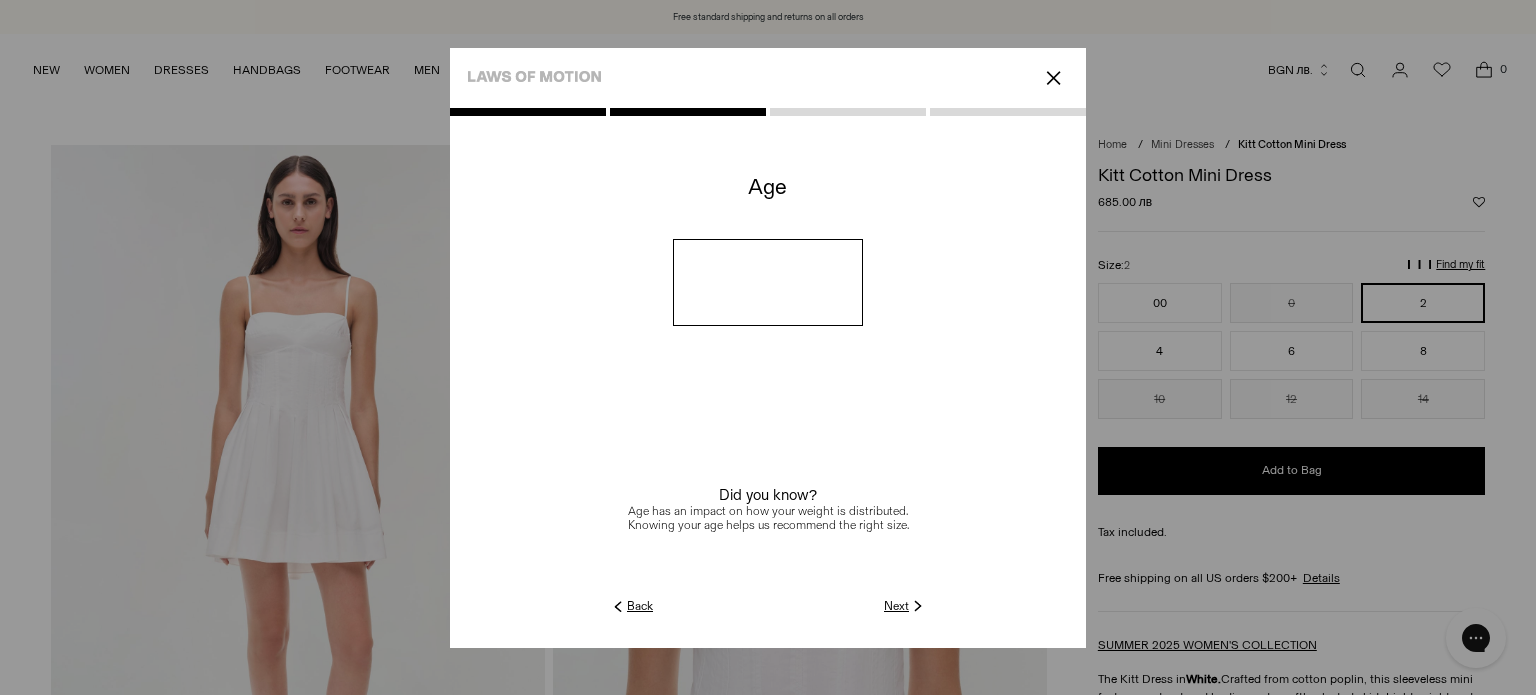type on "**" 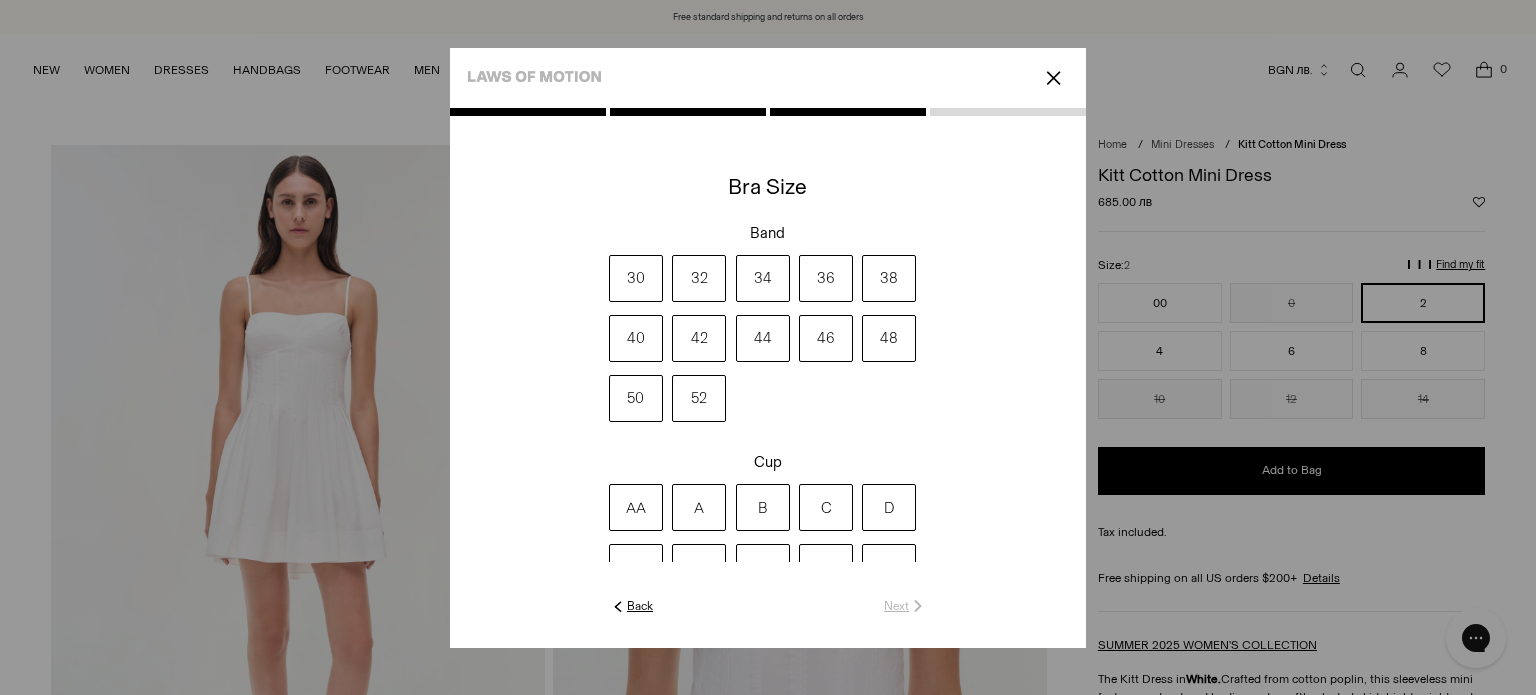 click on "B" at bounding box center [763, 507] 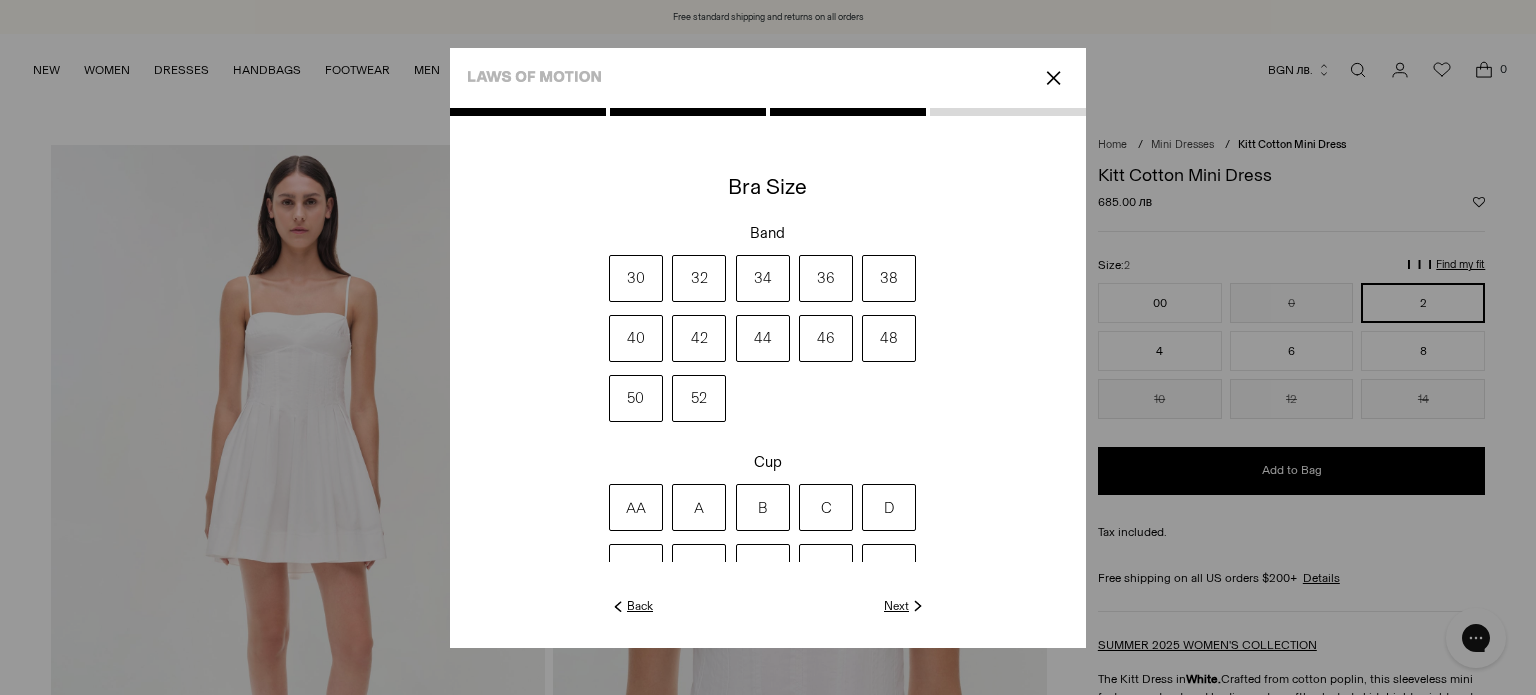 click 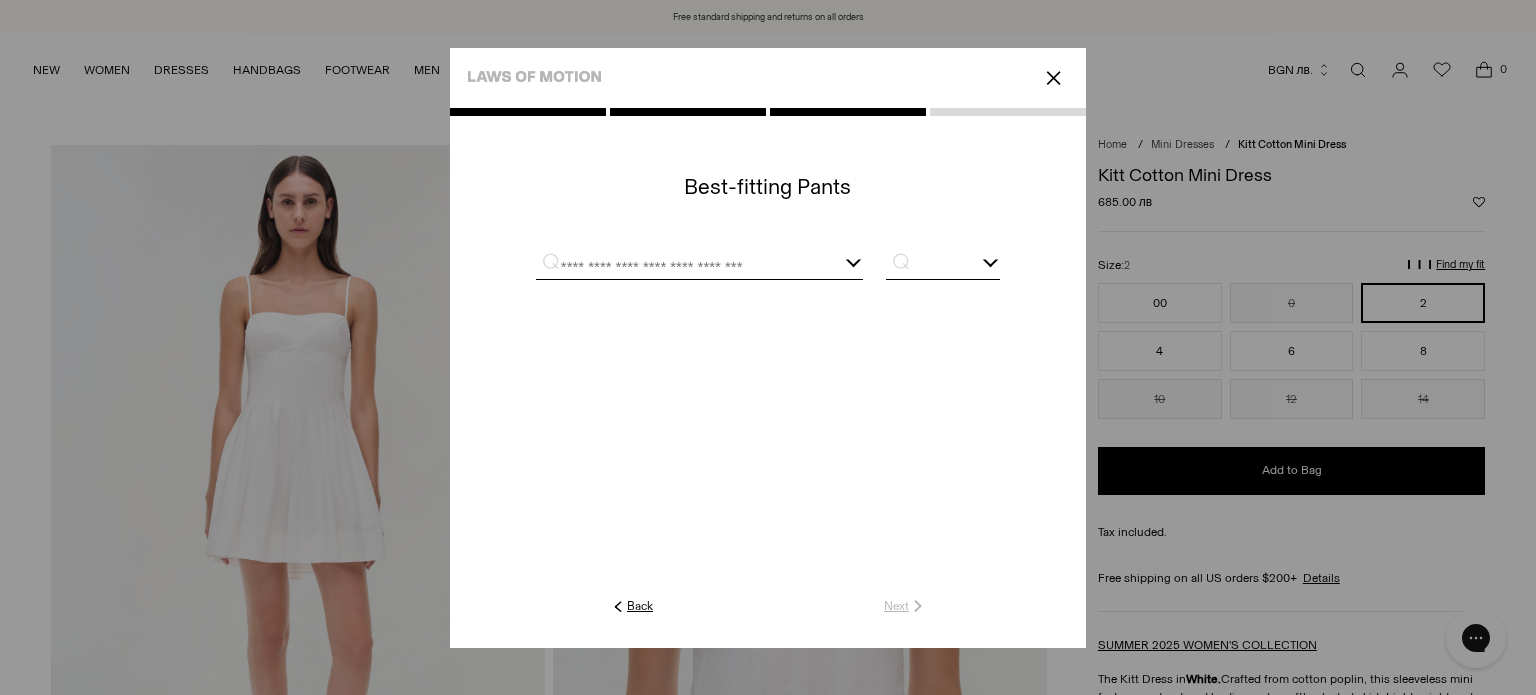 click at bounding box center (675, 266) 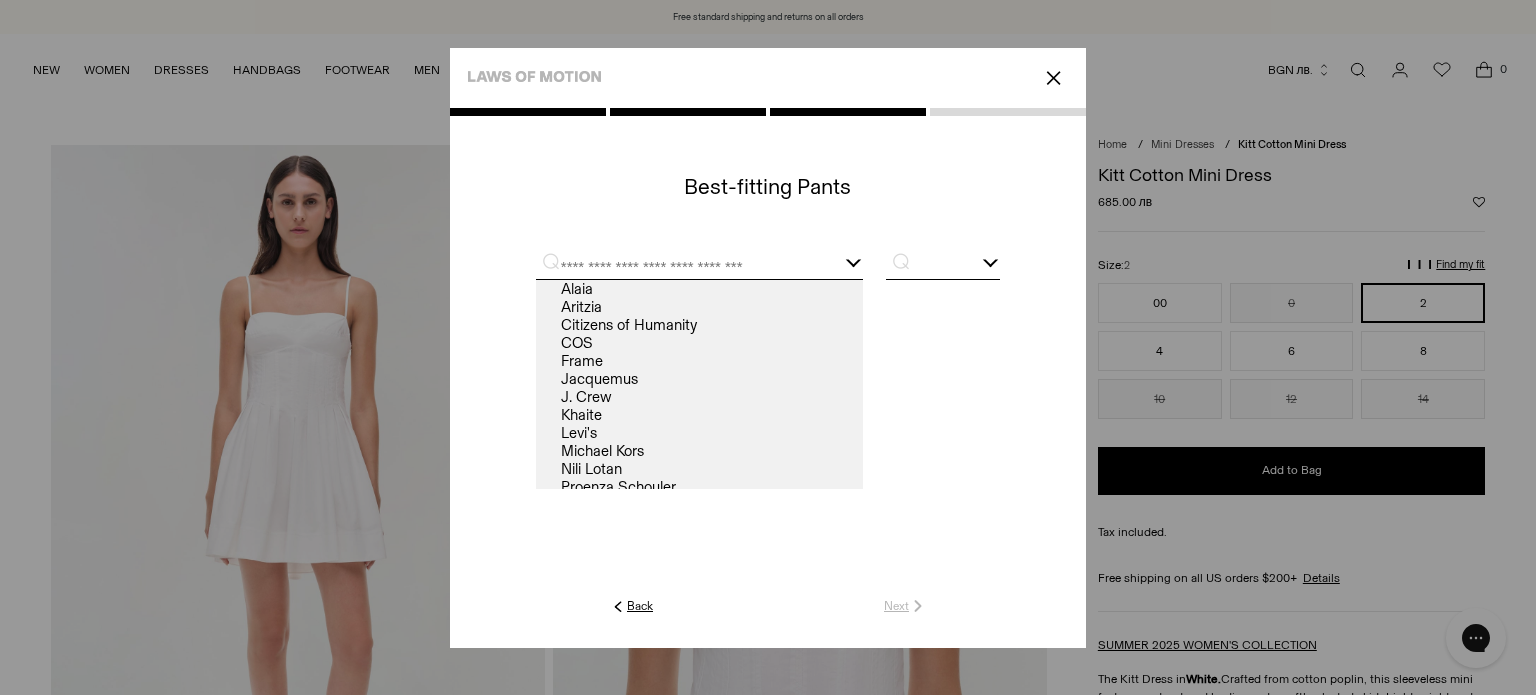 click at bounding box center (675, 266) 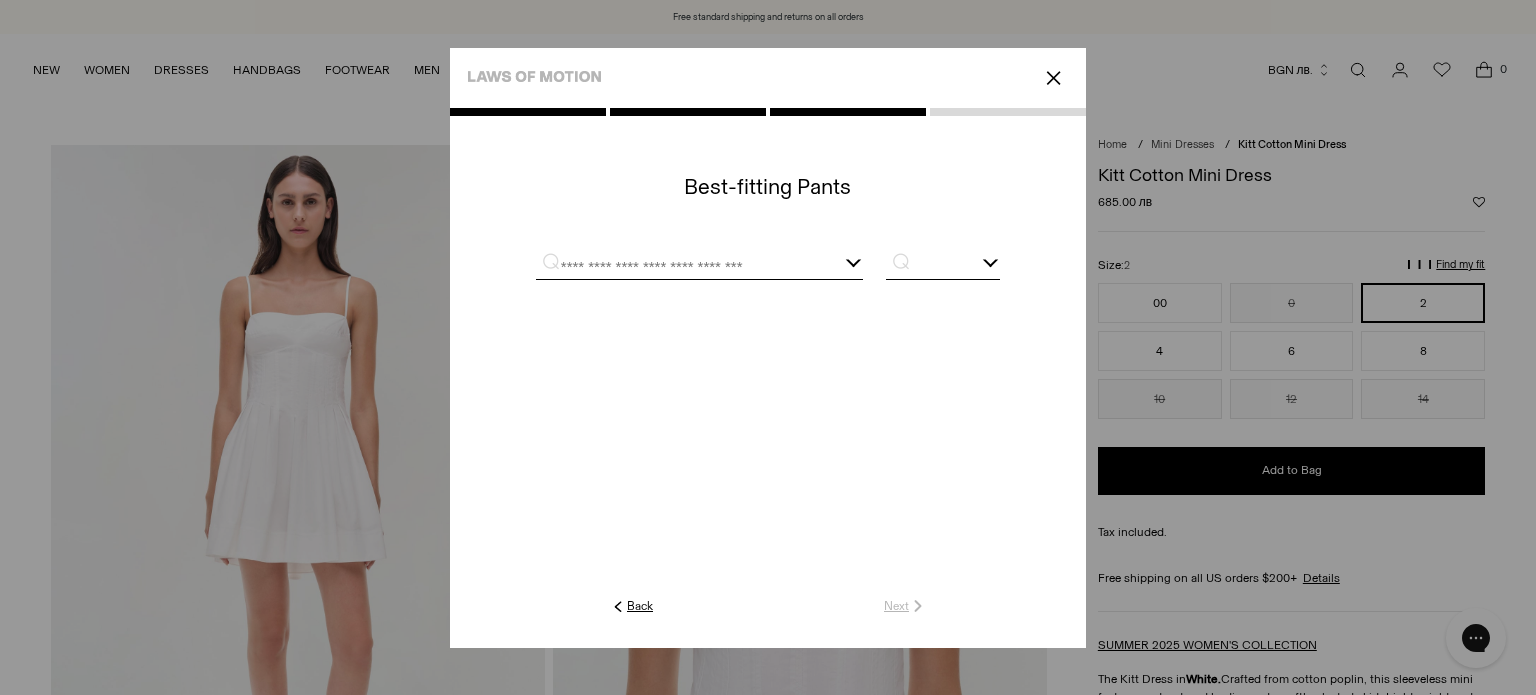 click at bounding box center [675, 266] 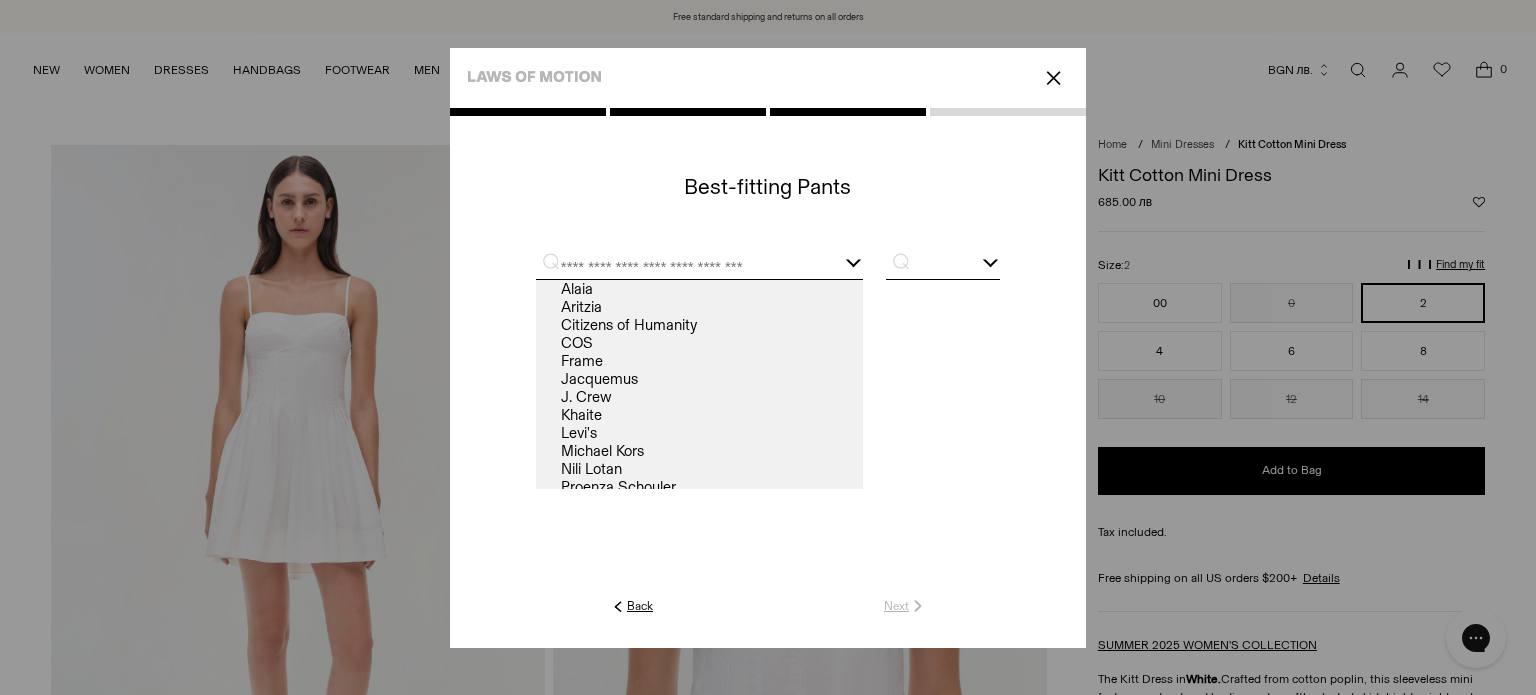 click at bounding box center (675, 266) 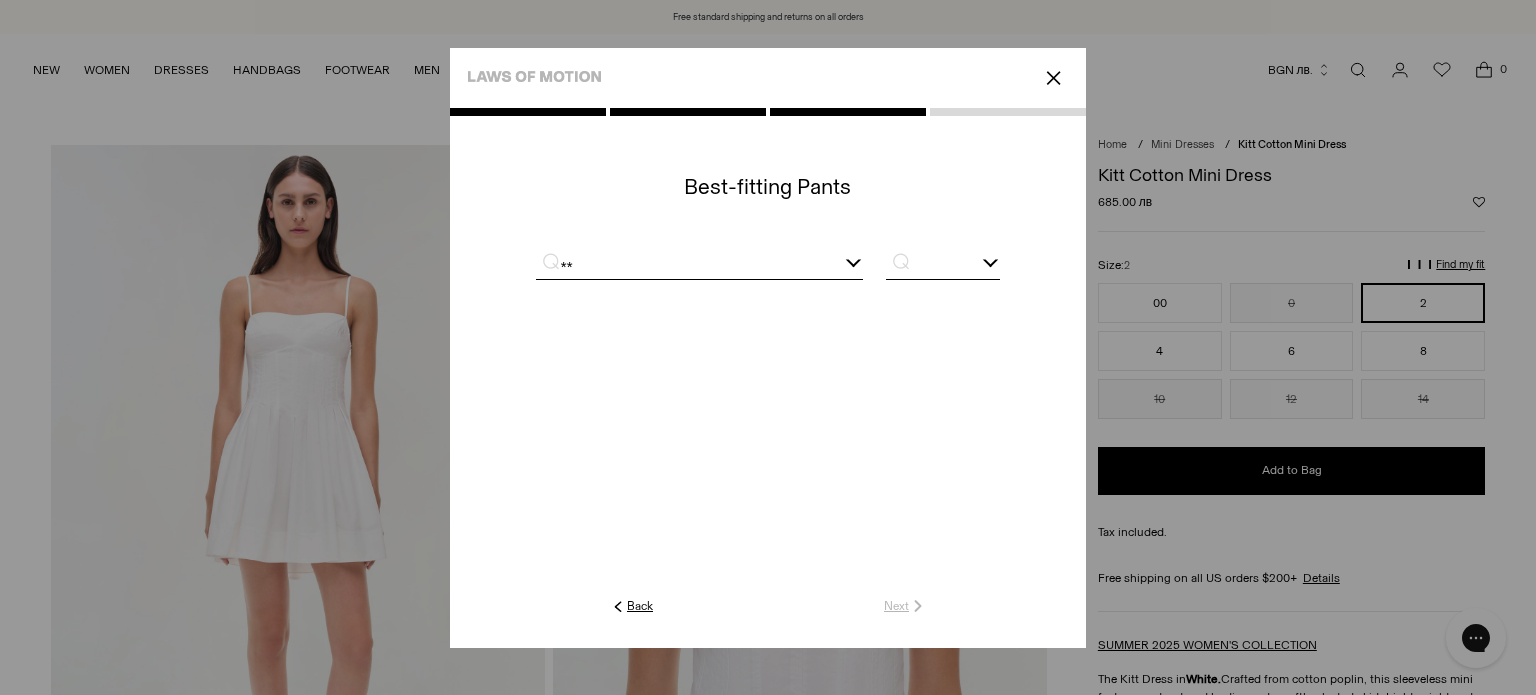 type on "*" 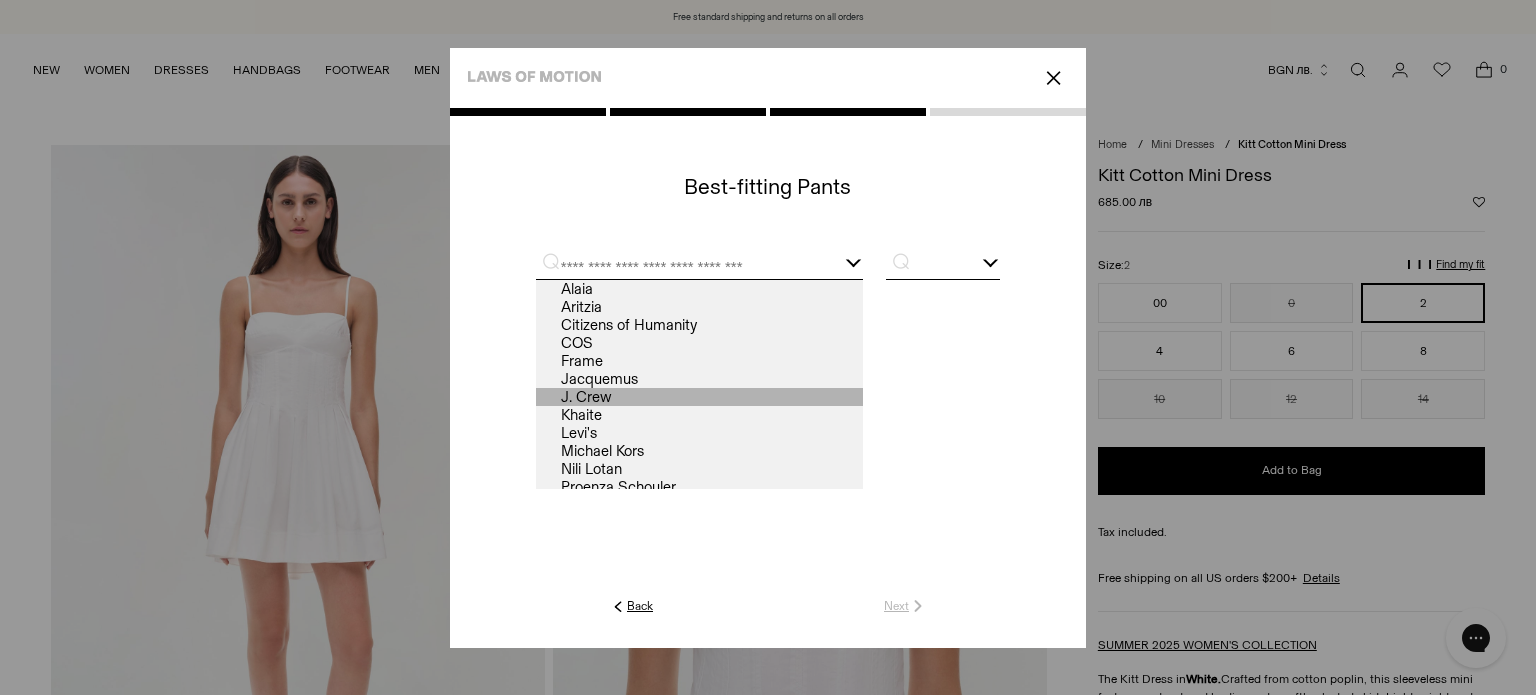 click on "J. Crew" at bounding box center [699, 397] 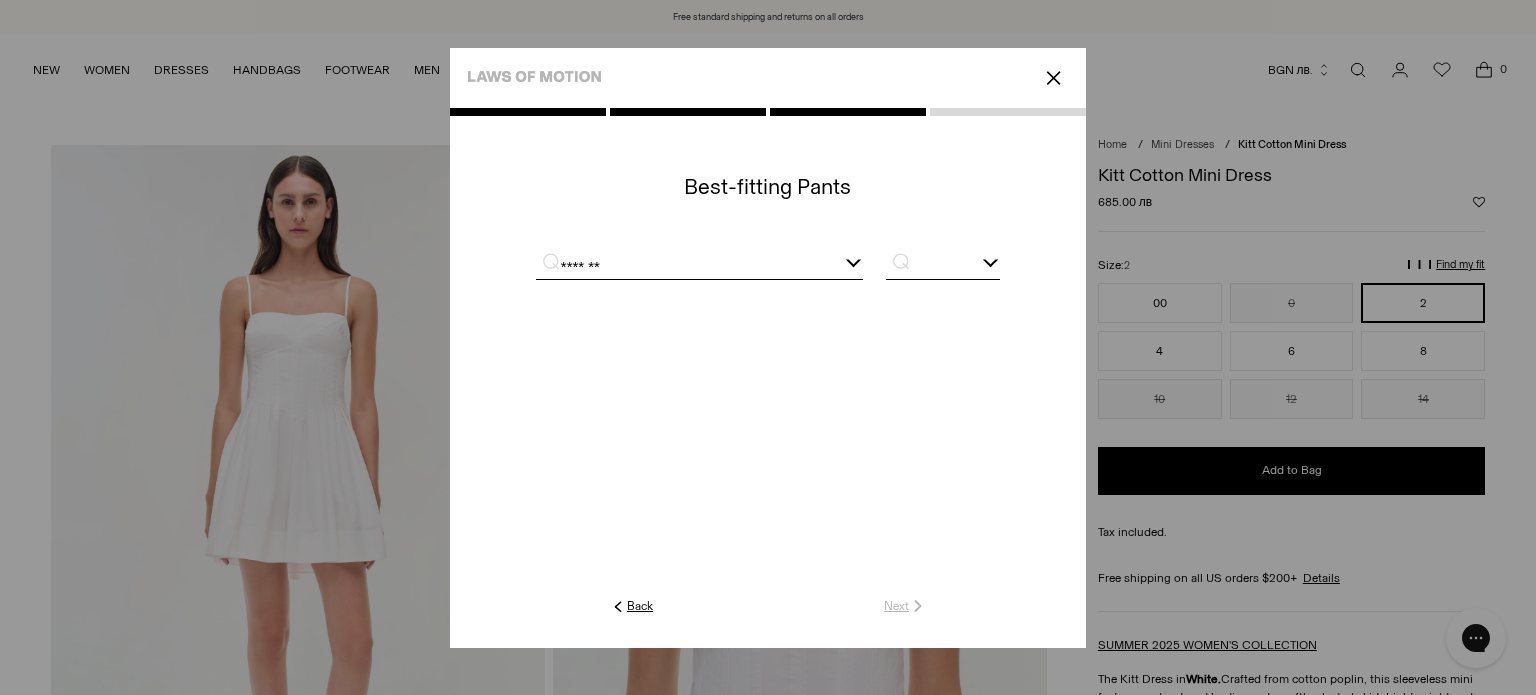 click at bounding box center [943, 266] 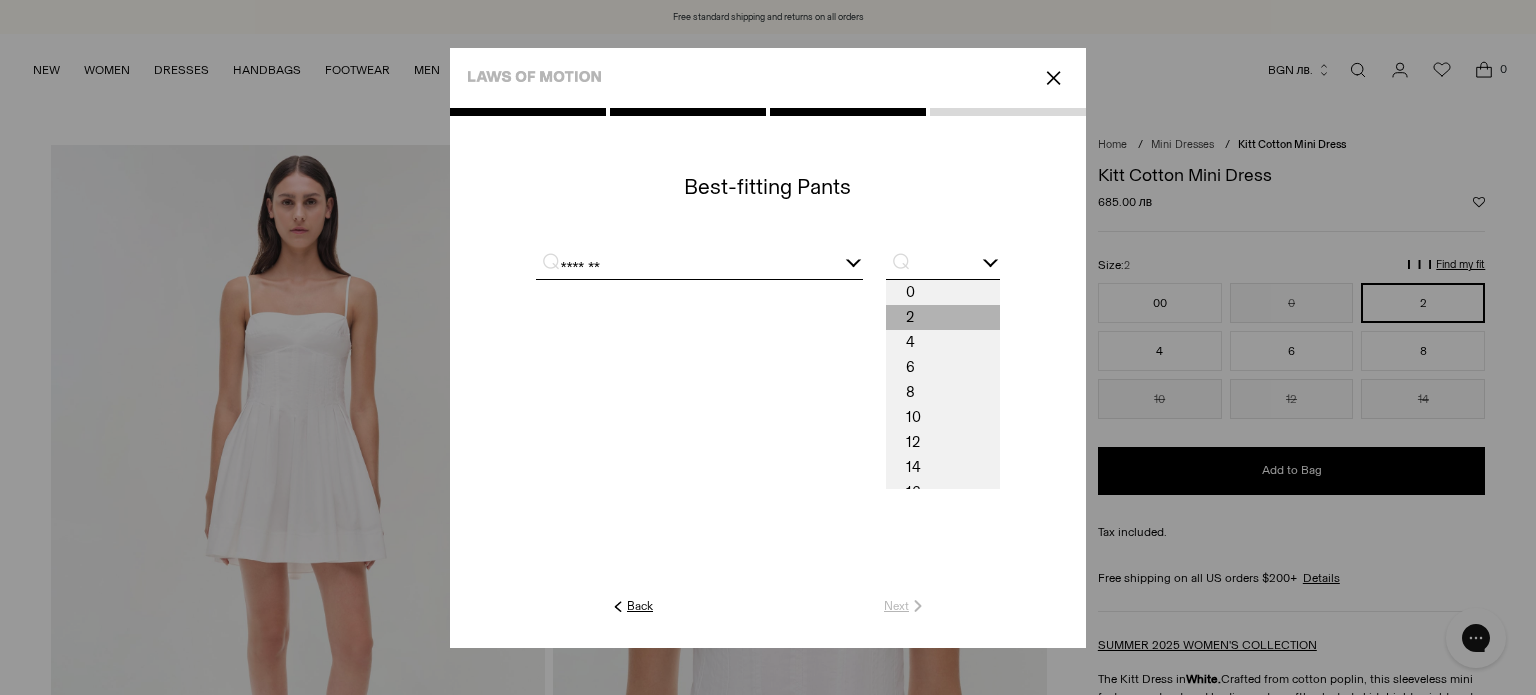click on "2" at bounding box center (943, 317) 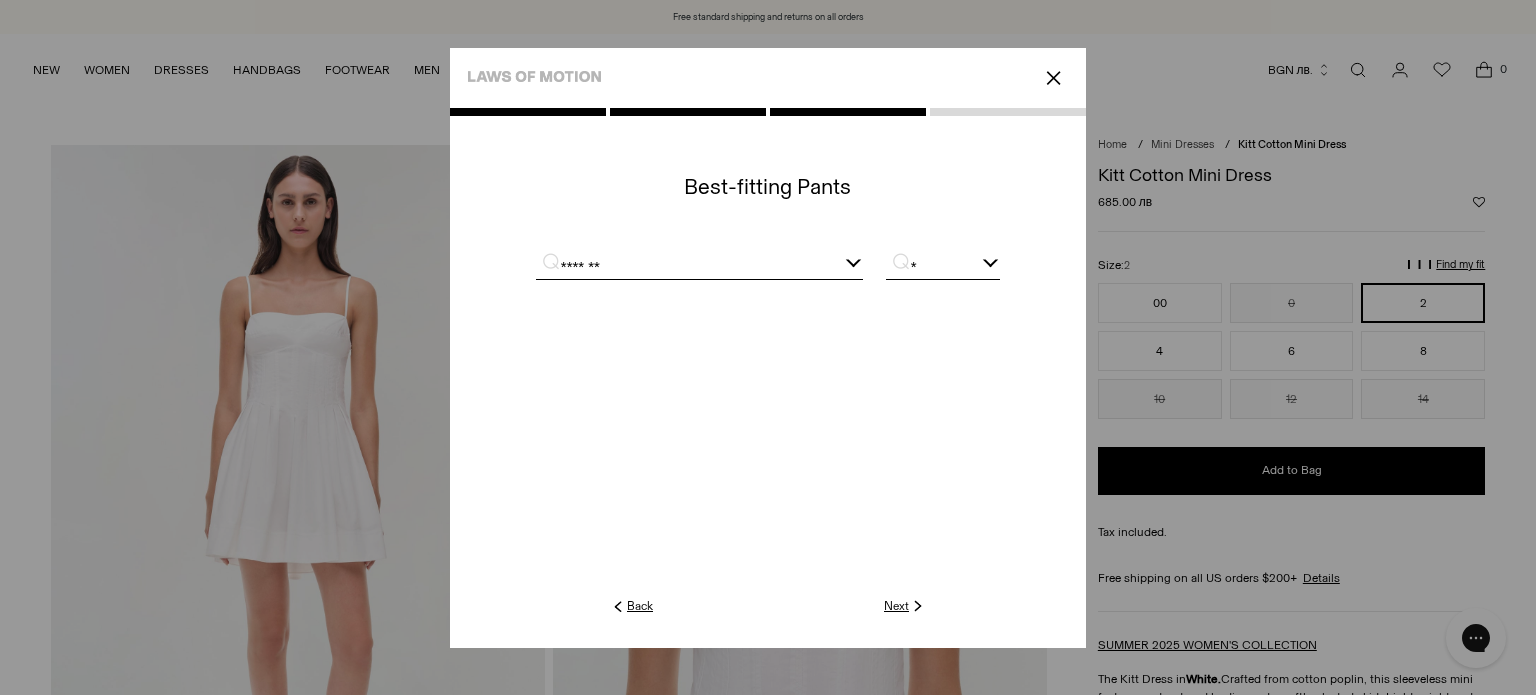click on "Next" 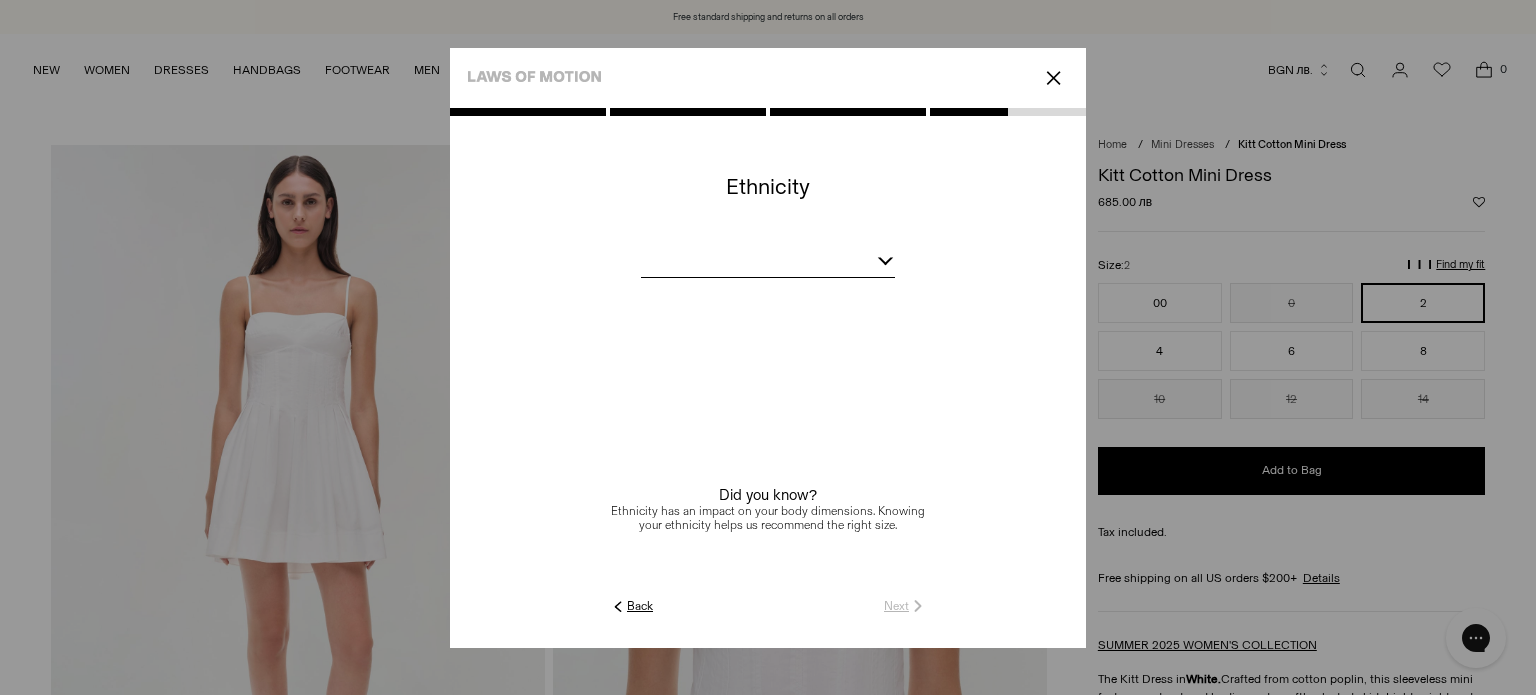 click 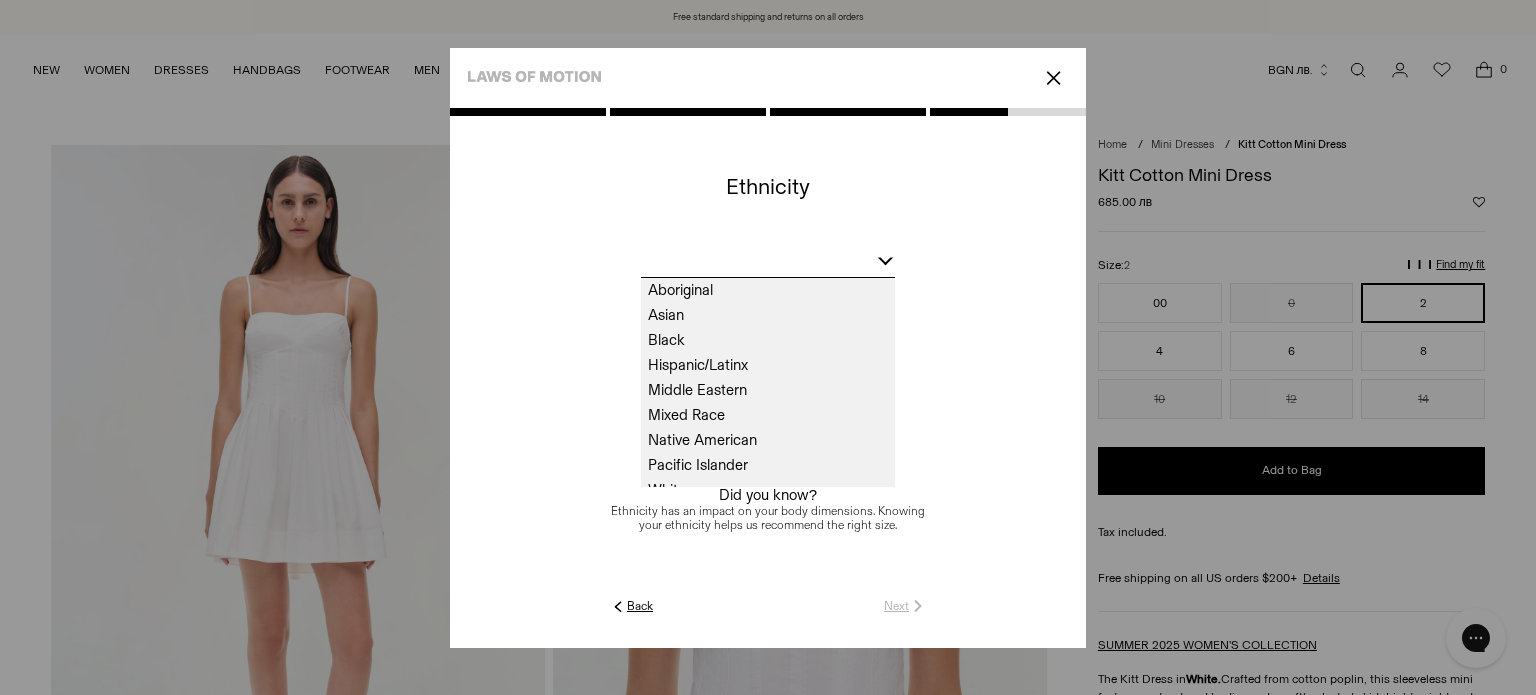 click at bounding box center (768, 264) 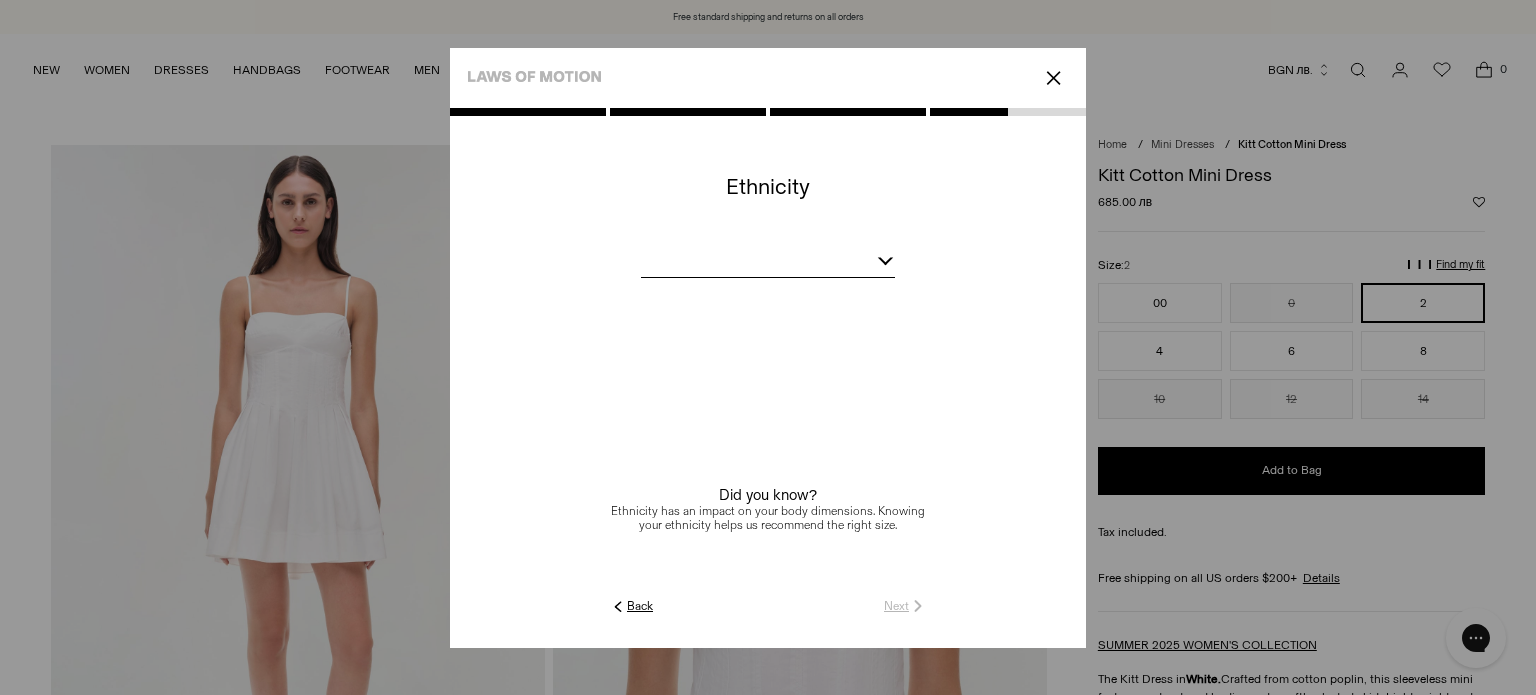 click at bounding box center (768, 264) 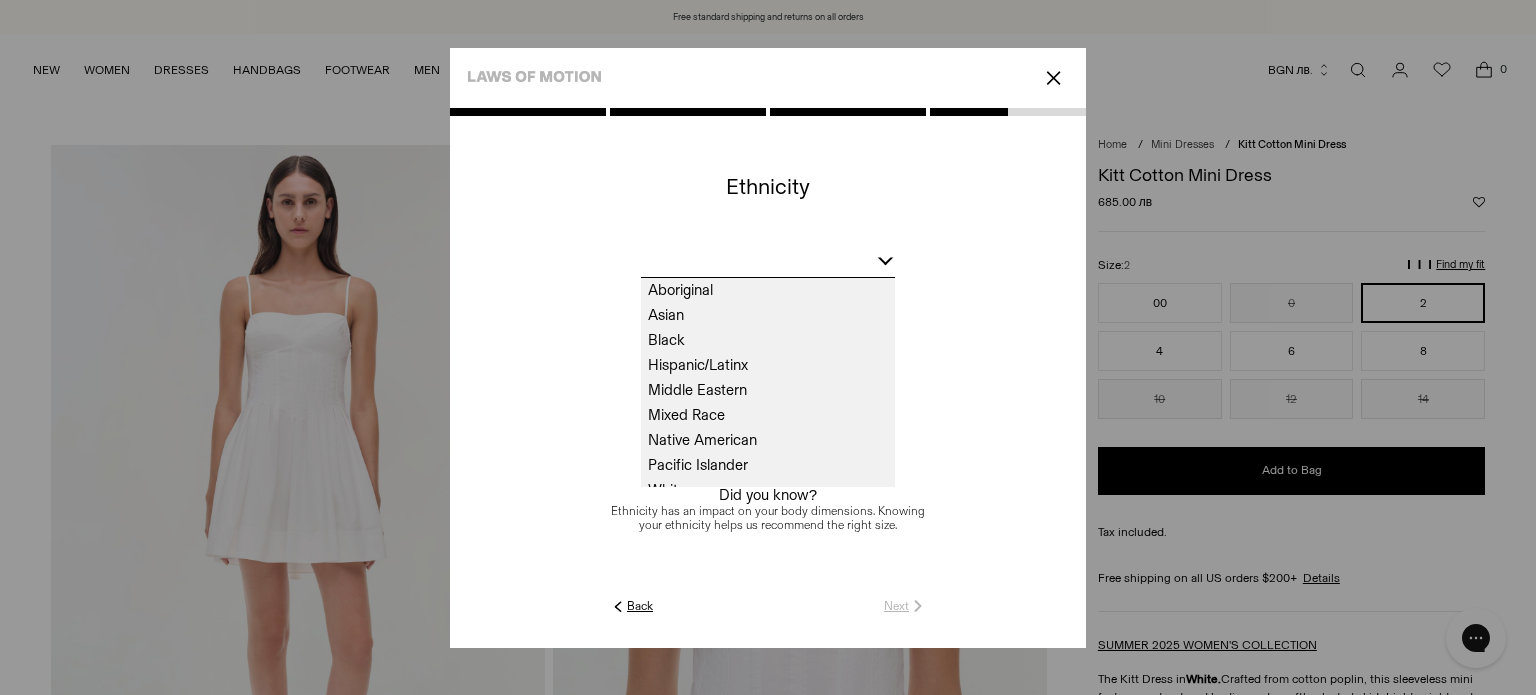 click at bounding box center (768, 264) 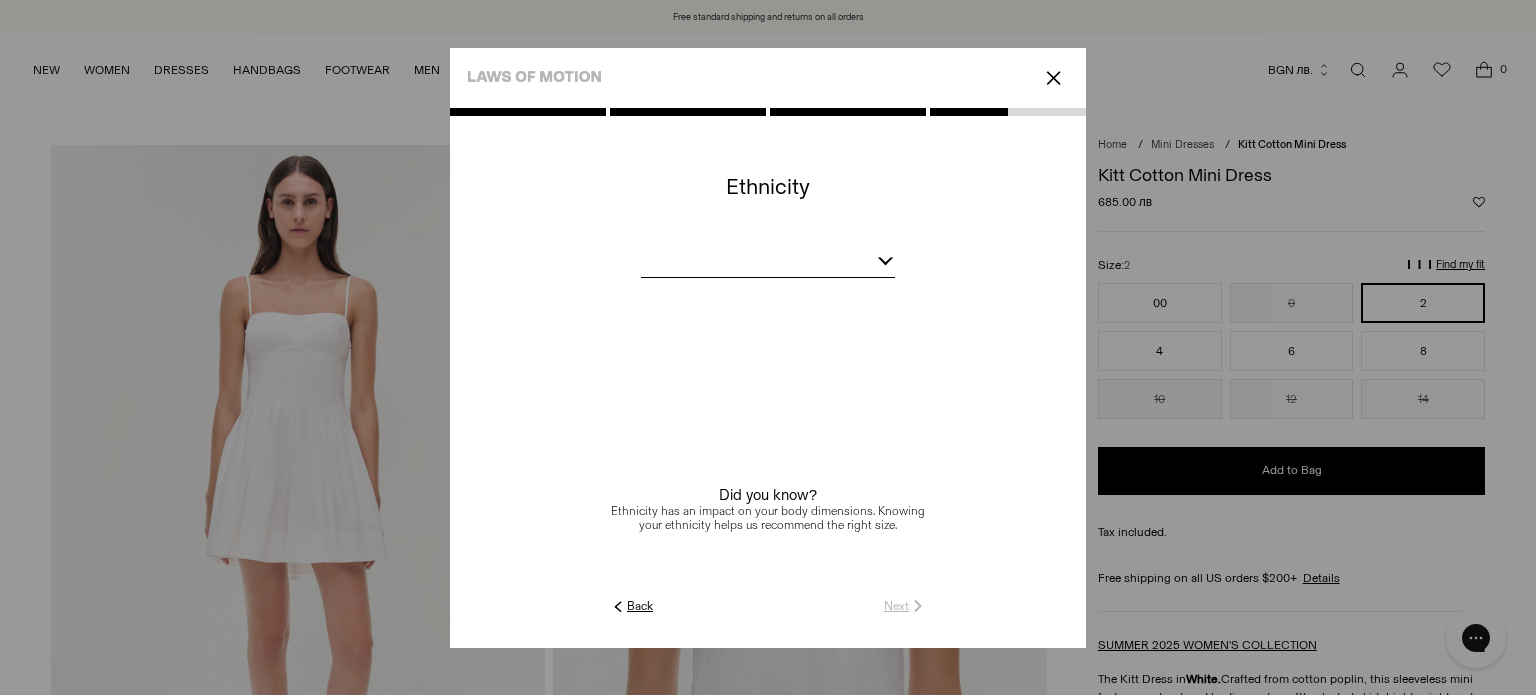 click at bounding box center [768, 264] 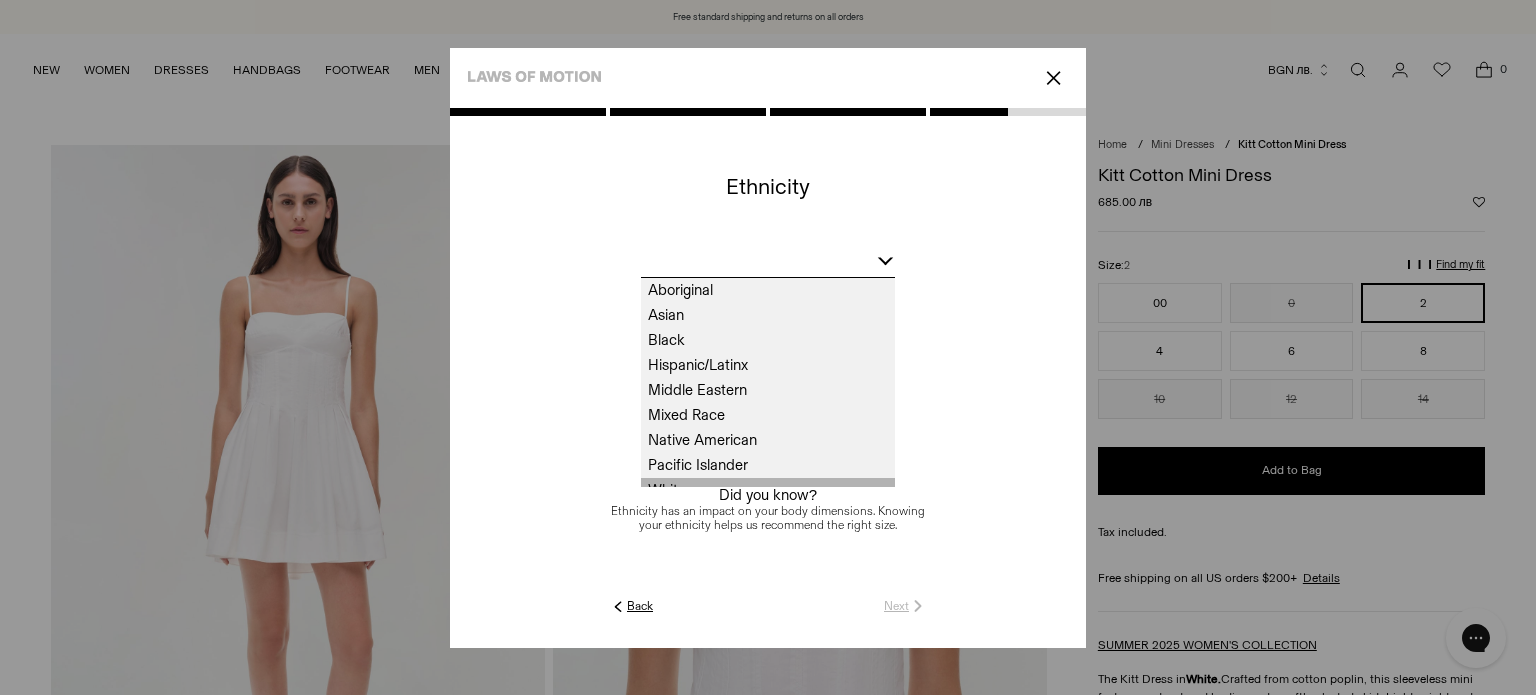 drag, startPoint x: 704, startPoint y: 308, endPoint x: 703, endPoint y: 477, distance: 169.00296 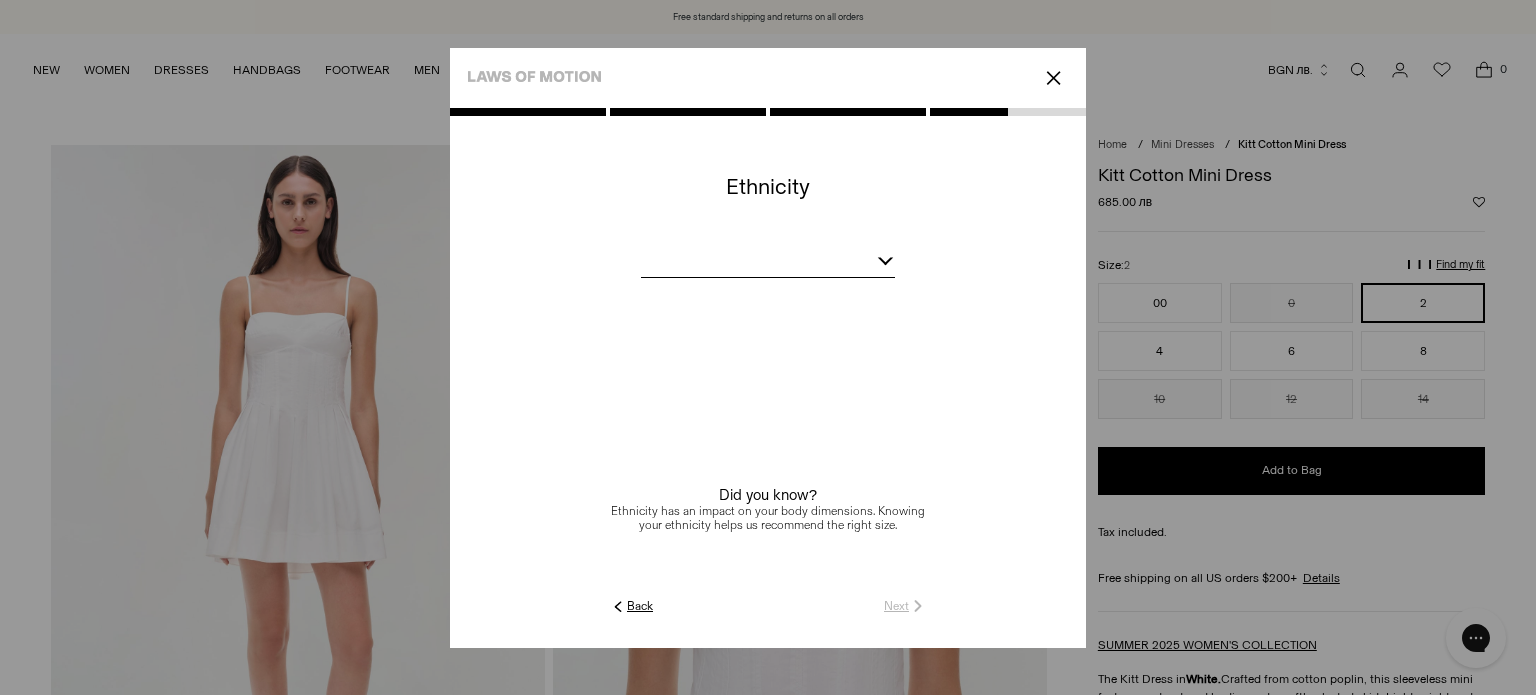 click at bounding box center [768, 264] 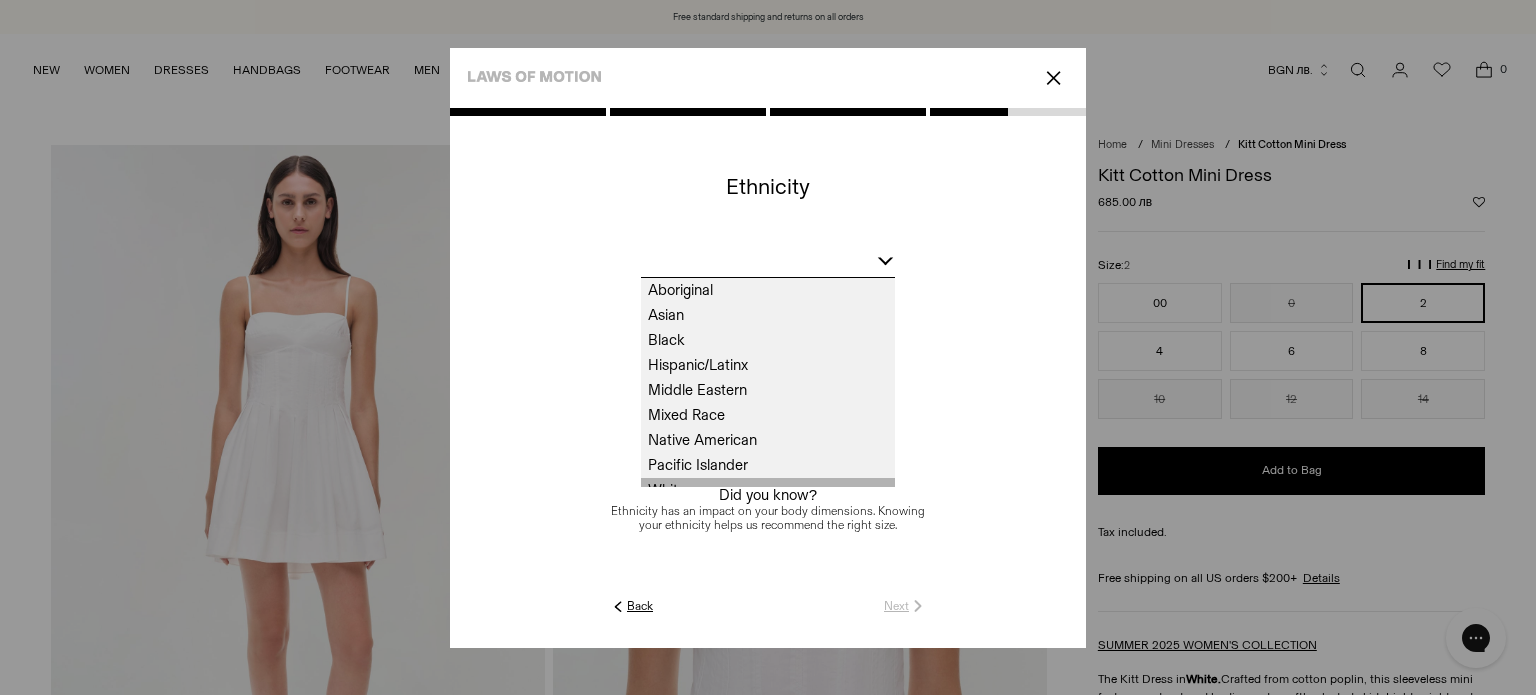 click on "Aboriginal     Asian     Black     Hispanic/Latinx     Middle Eastern     Mixed Race     Native American     Pacific Islander     White     Prefer Not To Say/Other" at bounding box center (768, 382) 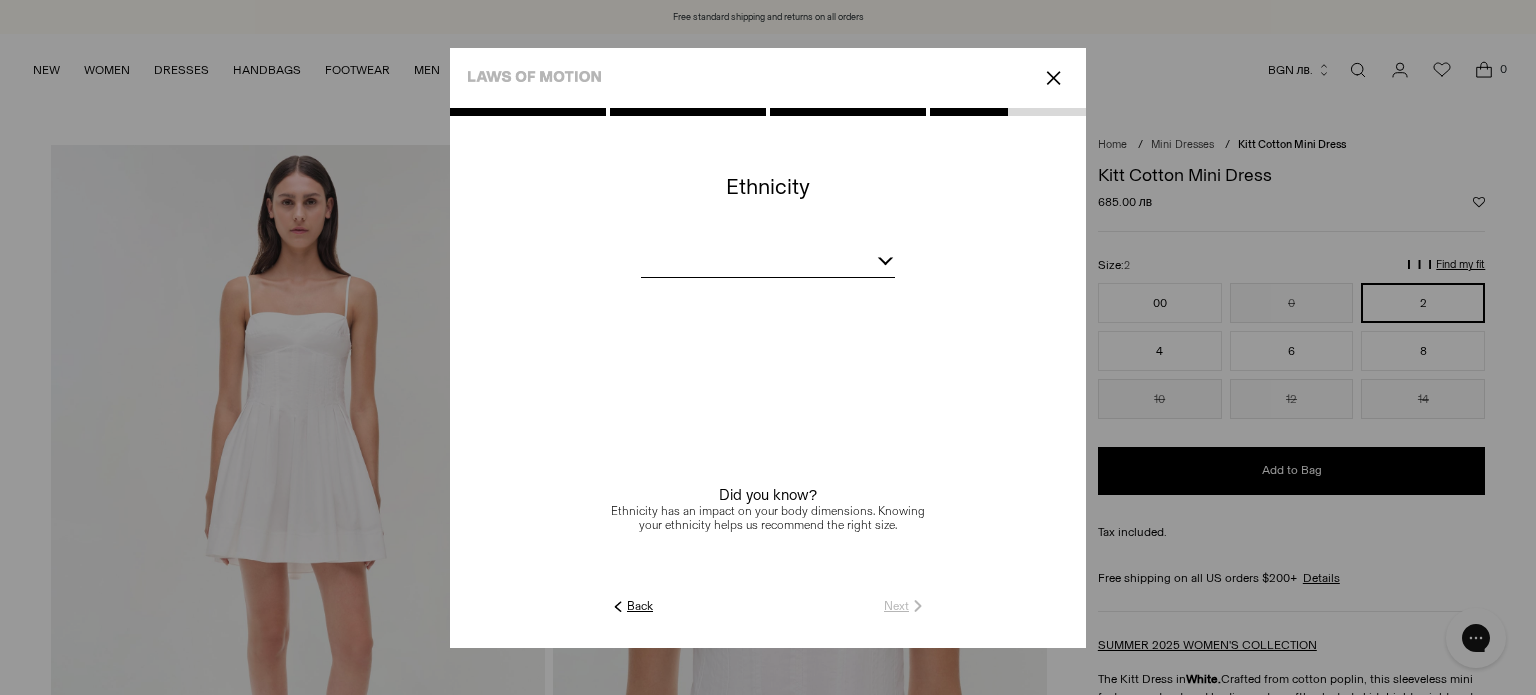 click at bounding box center (768, 264) 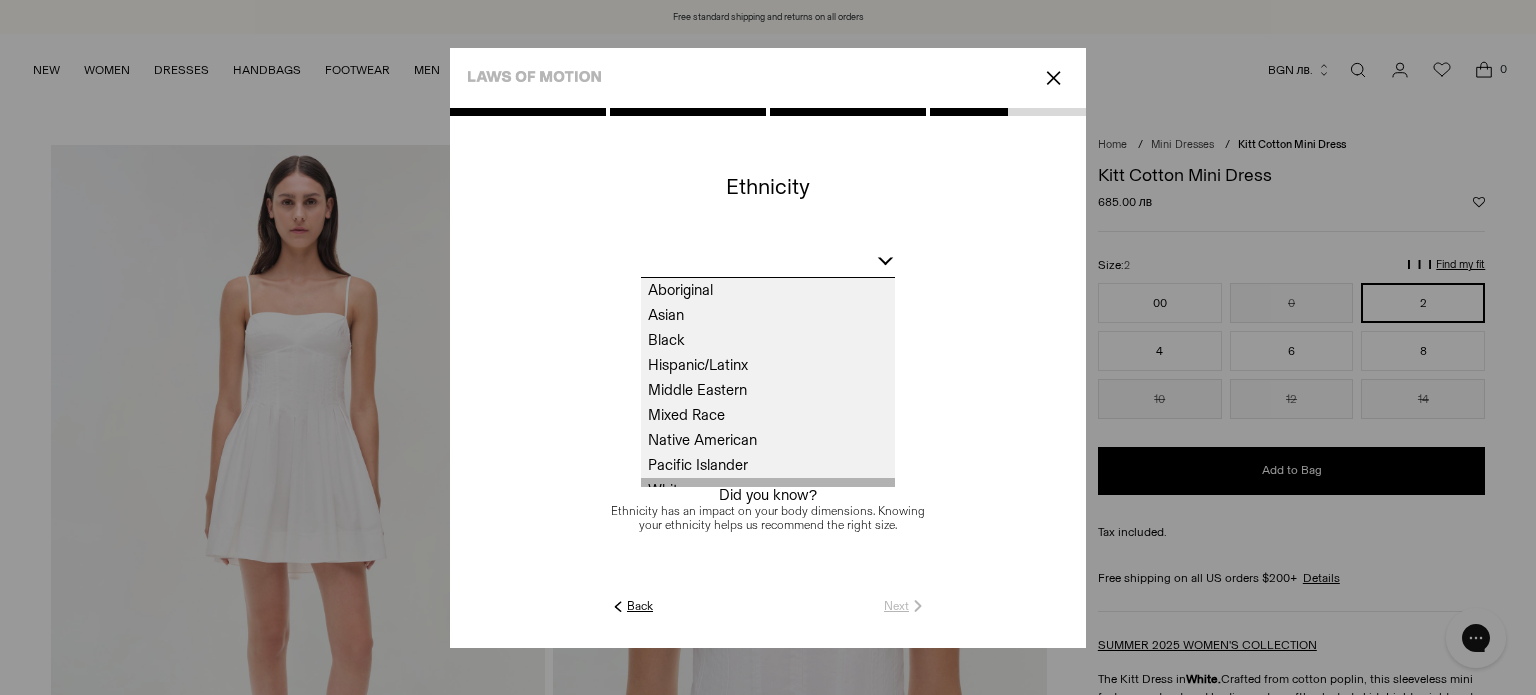 click on "White" at bounding box center (768, 490) 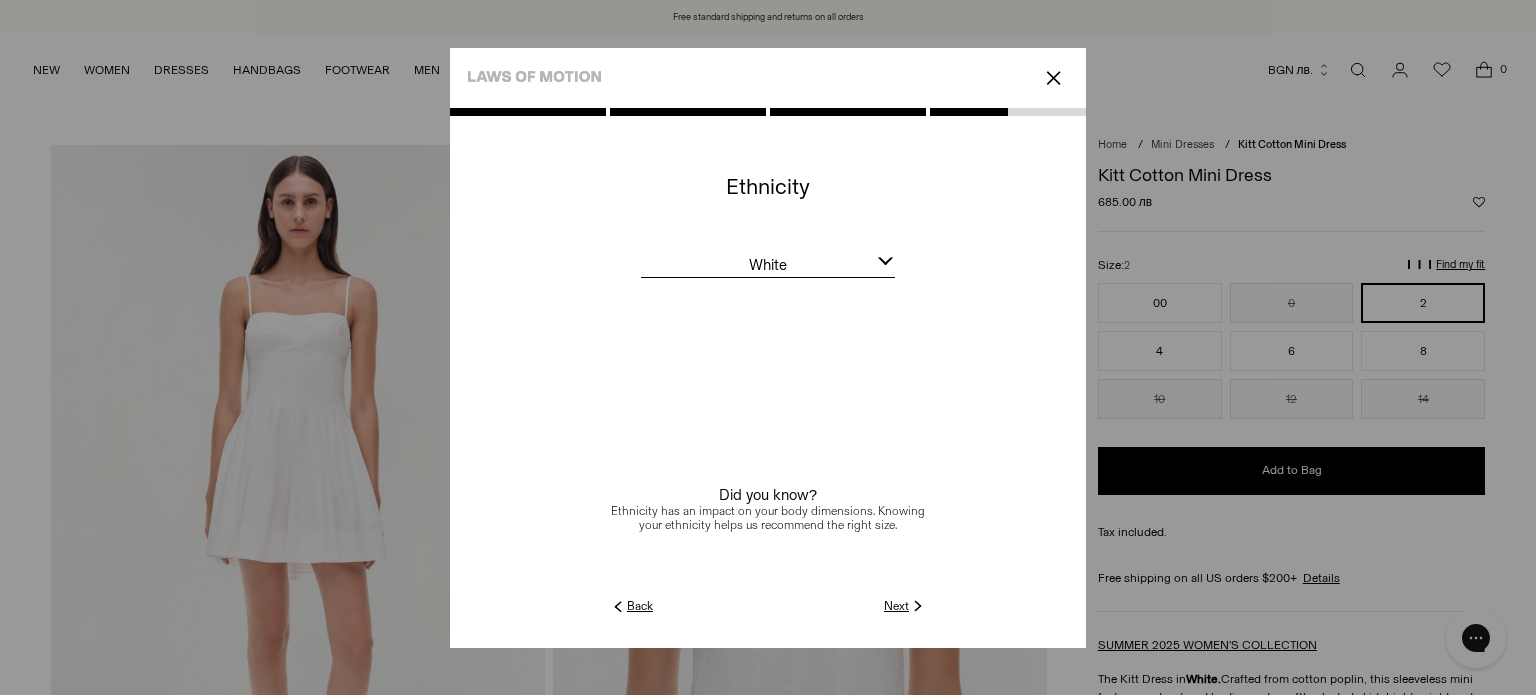click 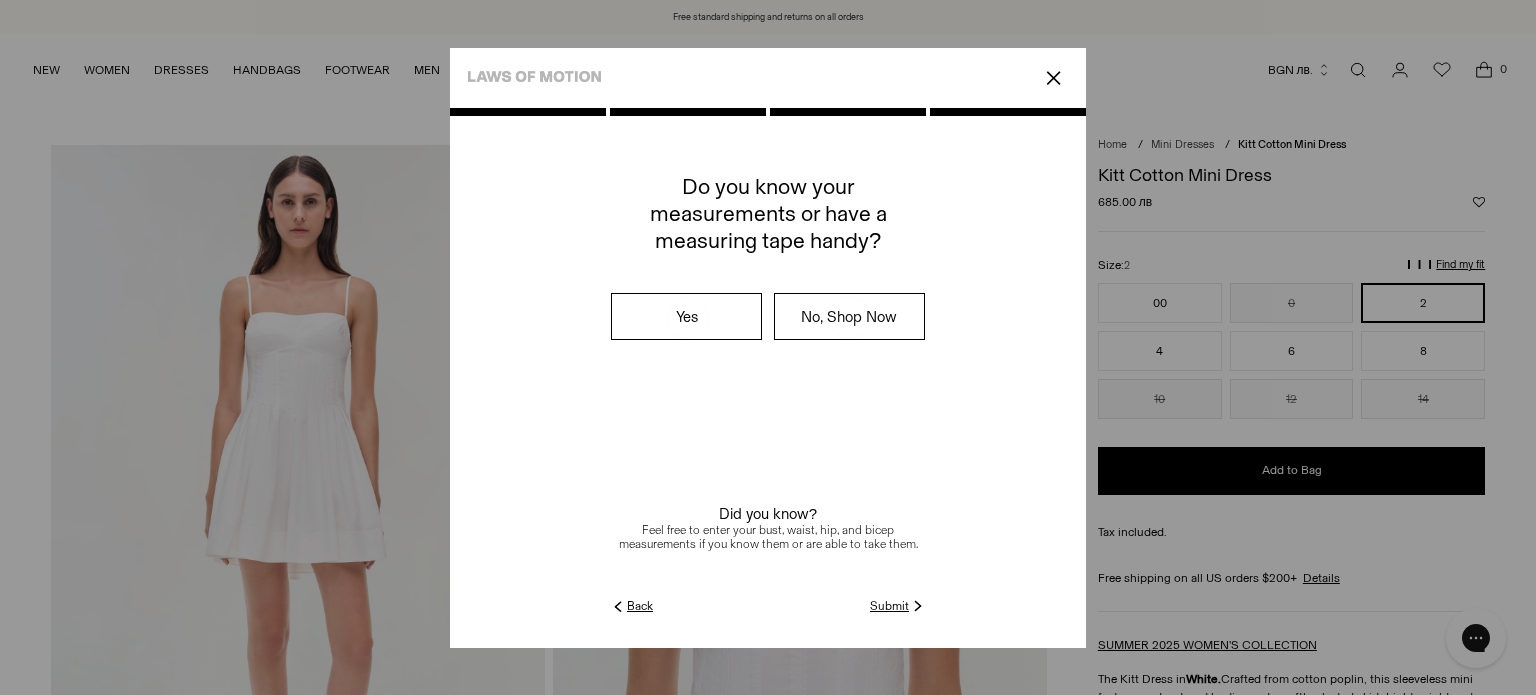 click on "Submit" 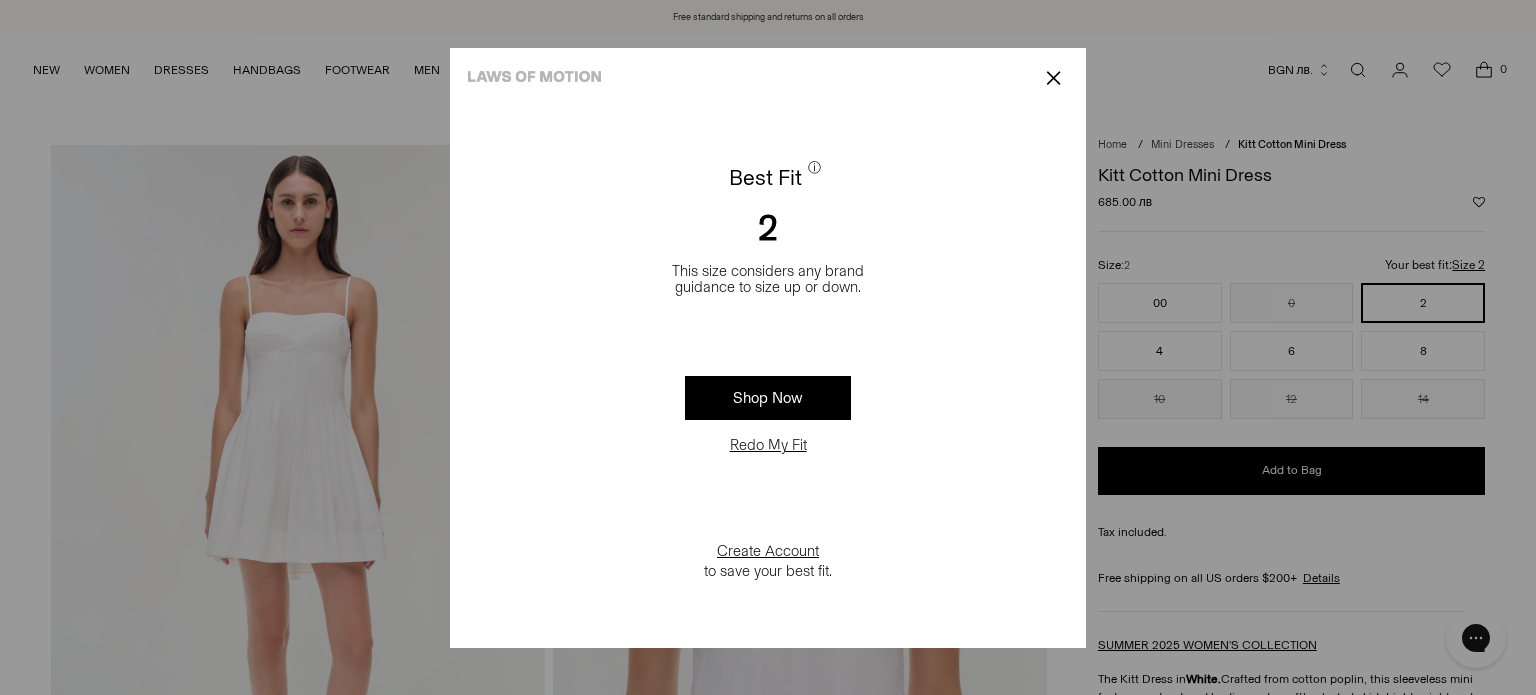 click on "✕" at bounding box center (1053, 78) 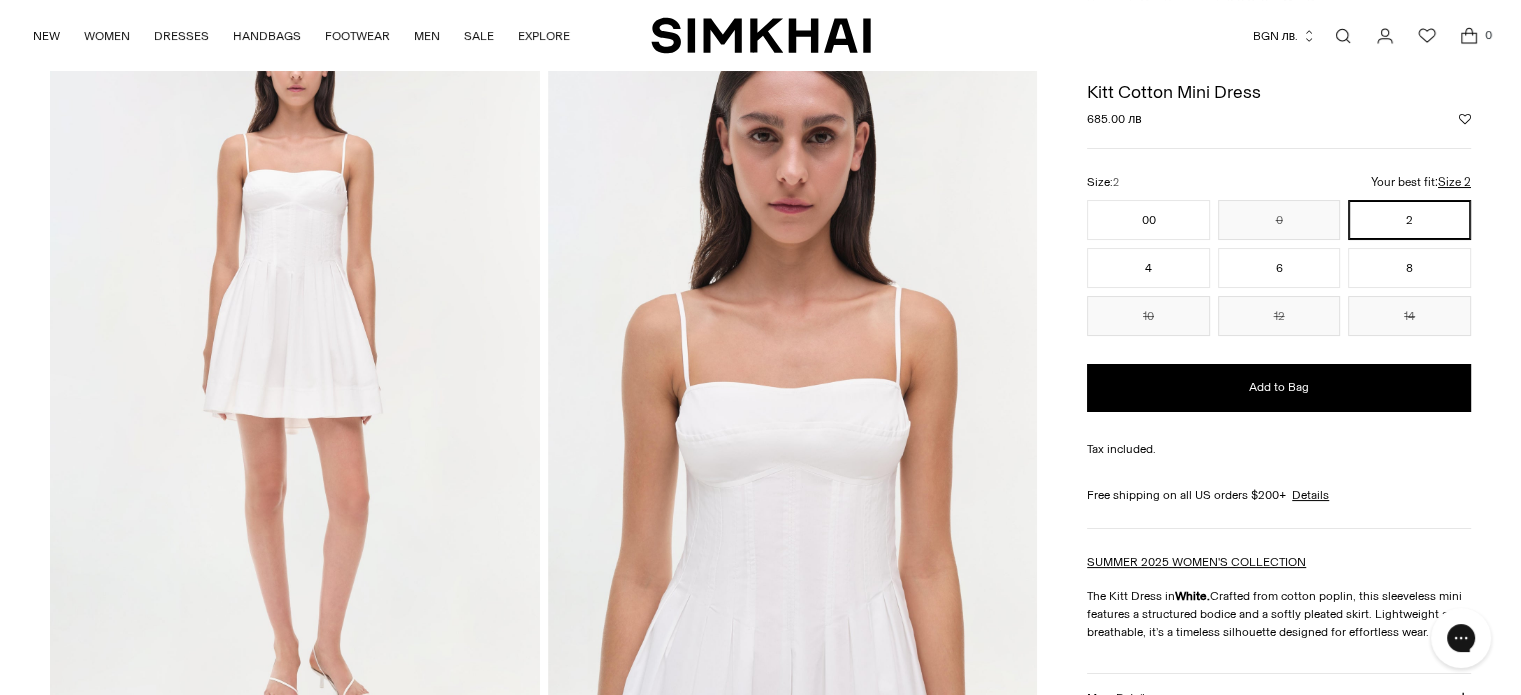 scroll, scrollTop: 0, scrollLeft: 0, axis: both 